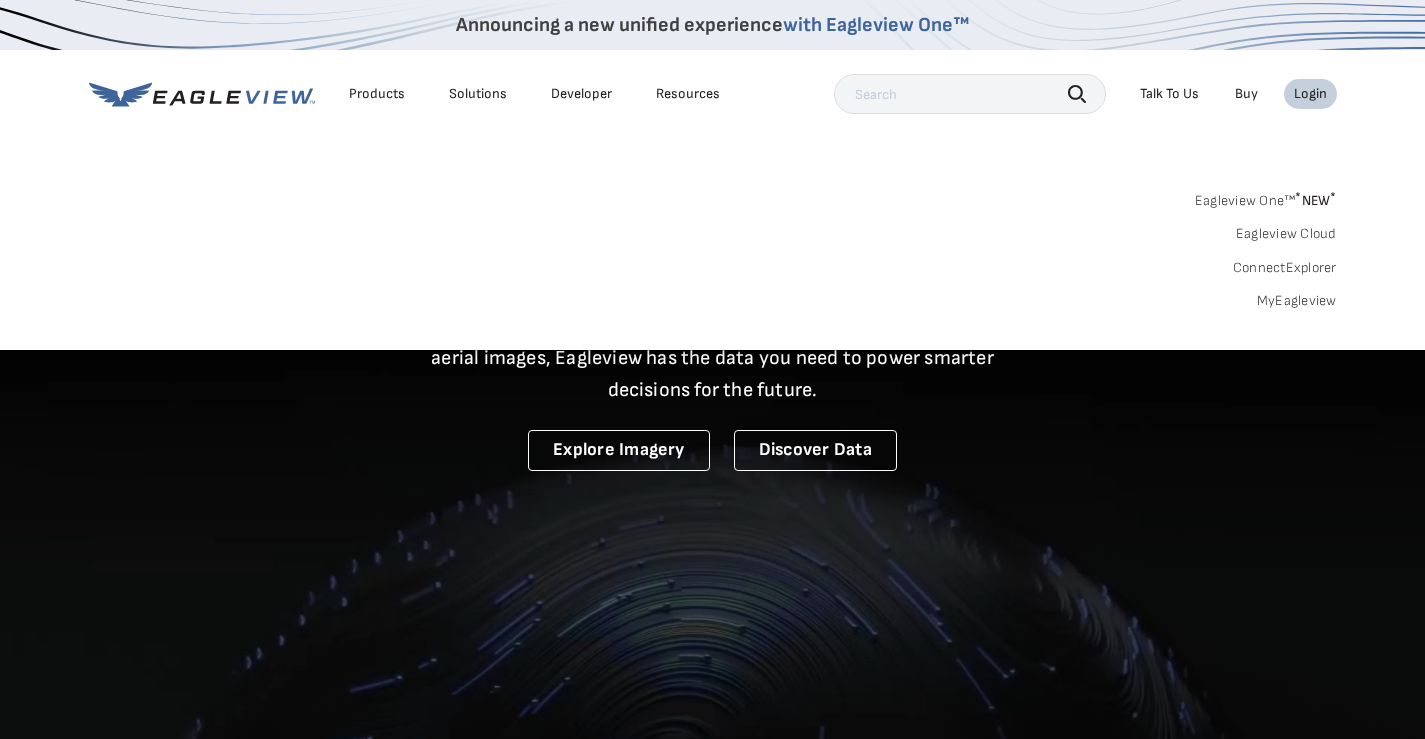 scroll, scrollTop: 0, scrollLeft: 0, axis: both 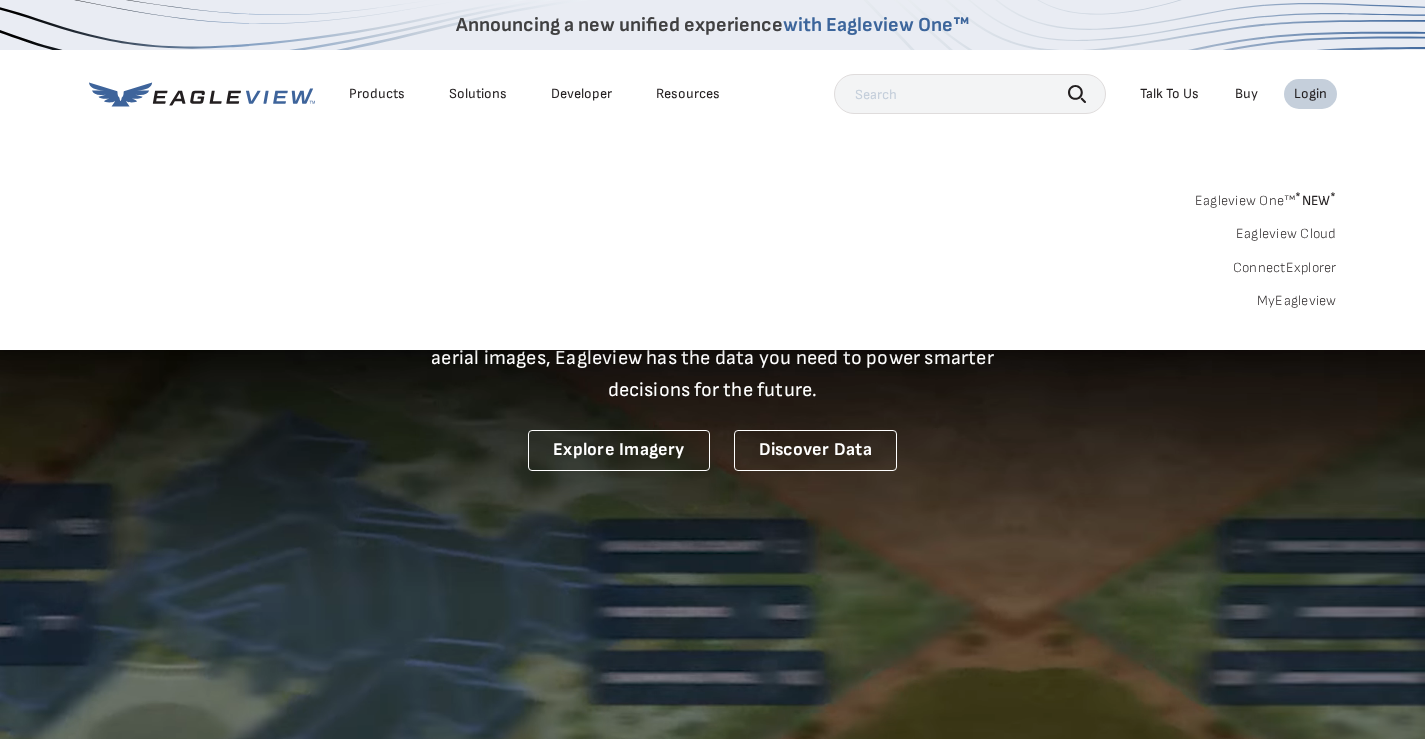 click on "MyEagleview" at bounding box center [1297, 301] 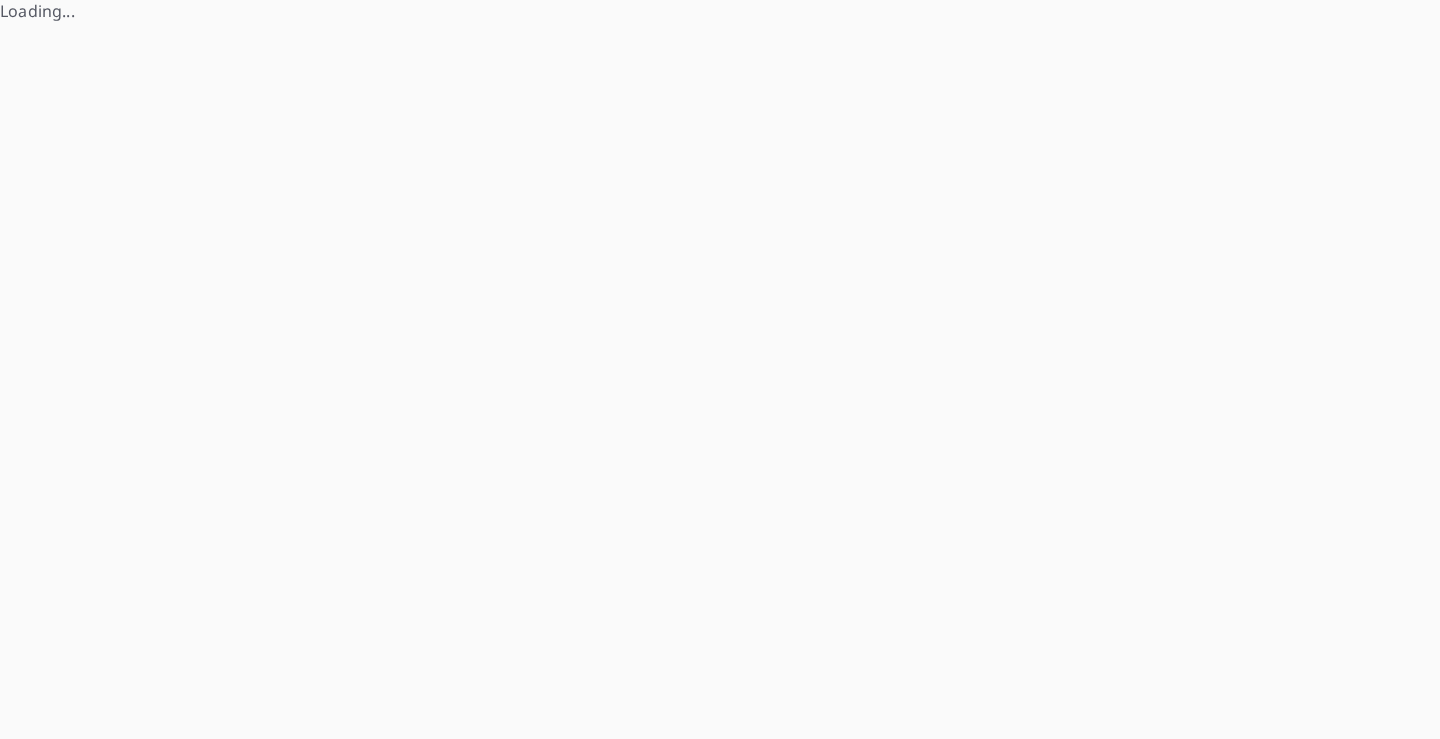 scroll, scrollTop: 0, scrollLeft: 0, axis: both 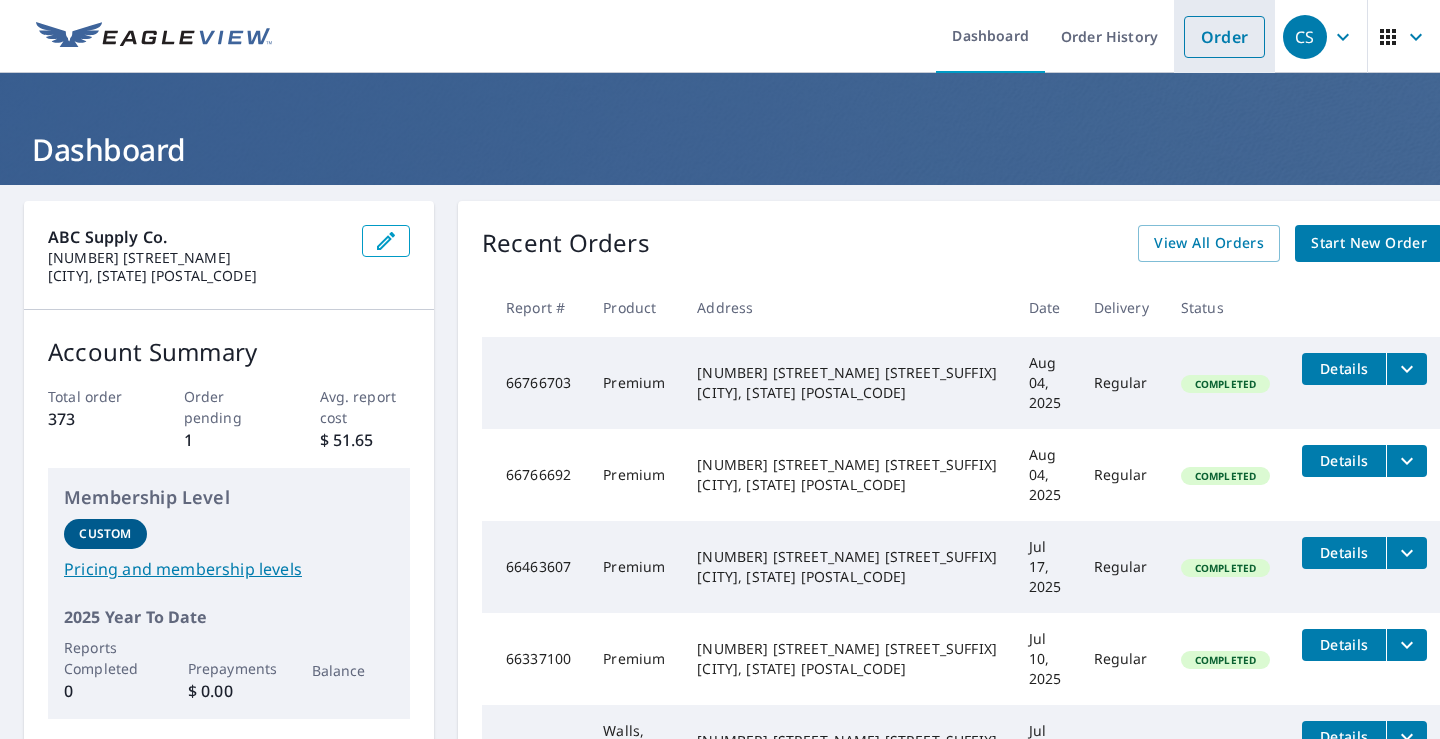 click on "Order" at bounding box center (1224, 37) 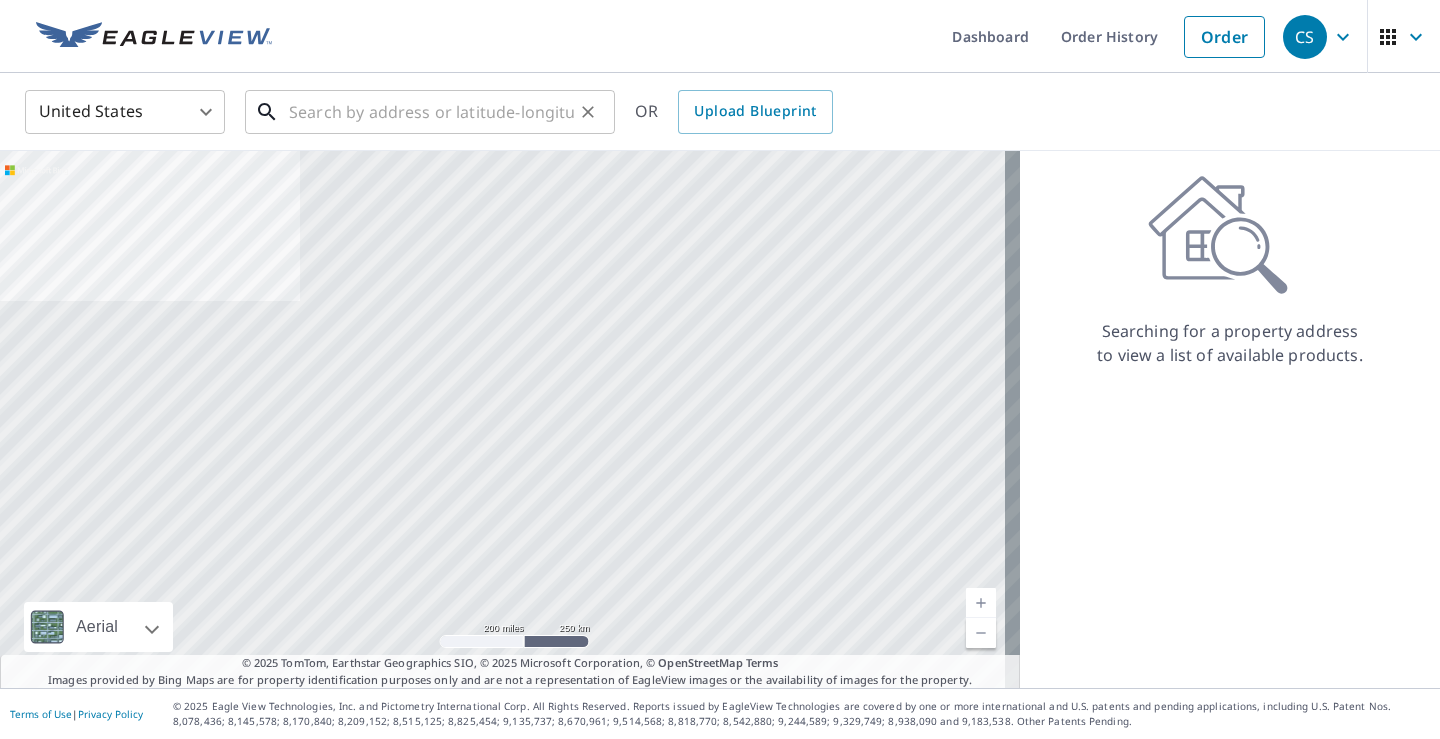 click at bounding box center (431, 112) 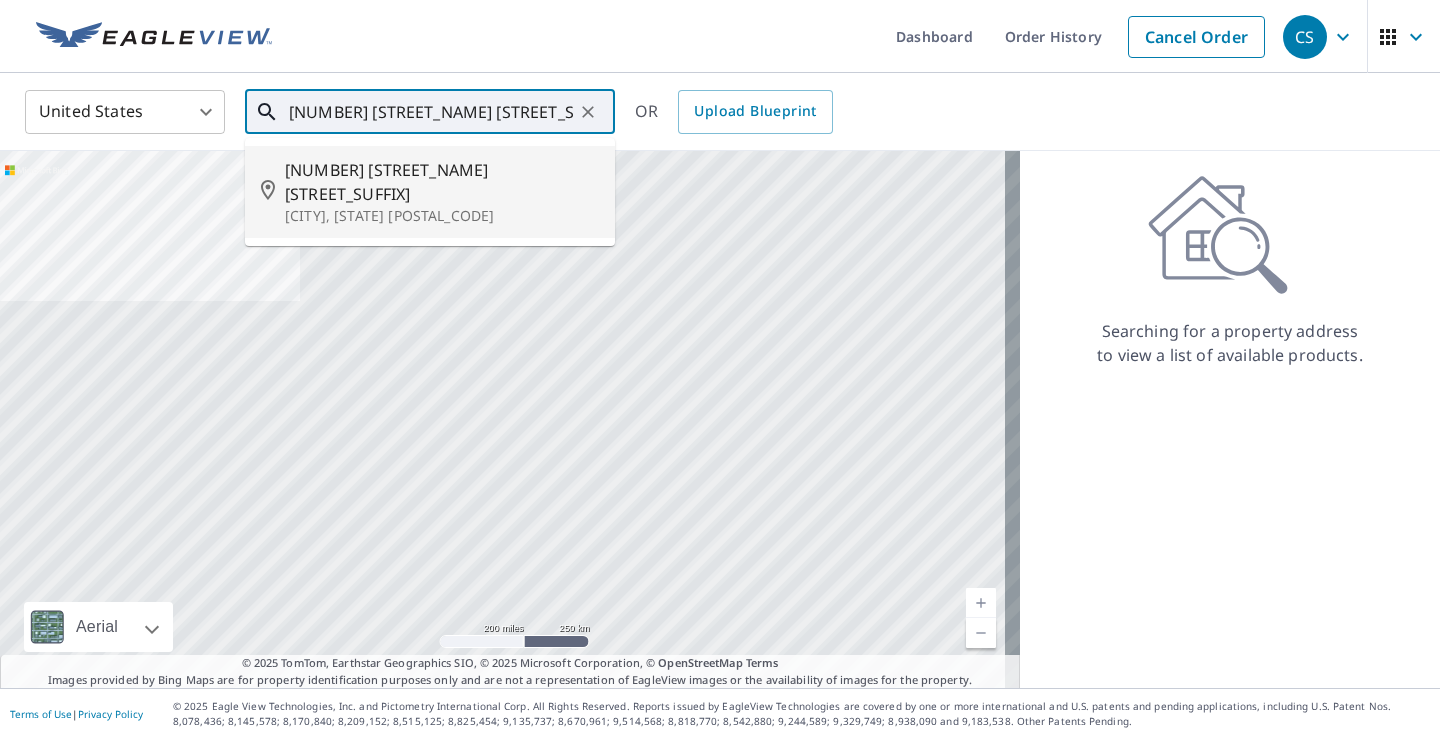 click on "367 Gould St" at bounding box center [442, 182] 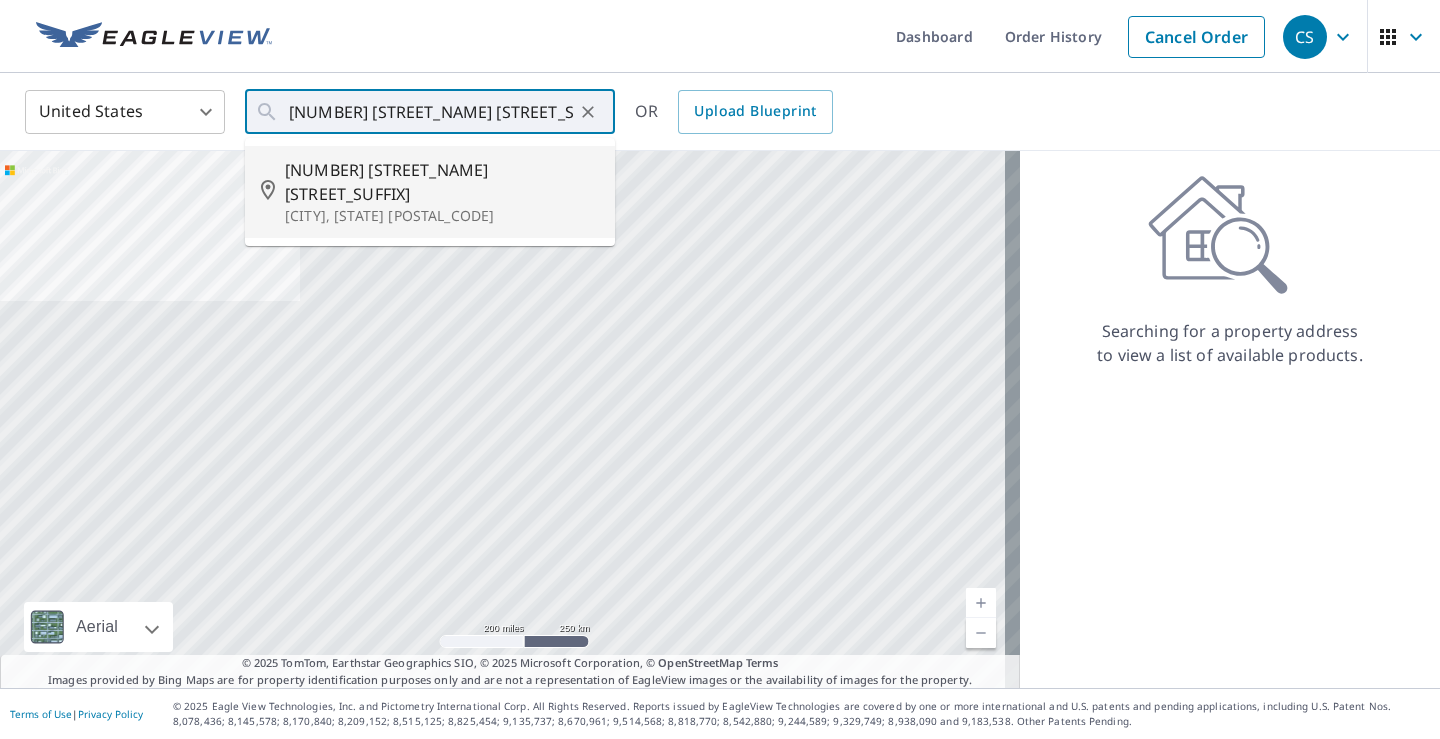 type on "367 Gould St Gurnee, IL 60031" 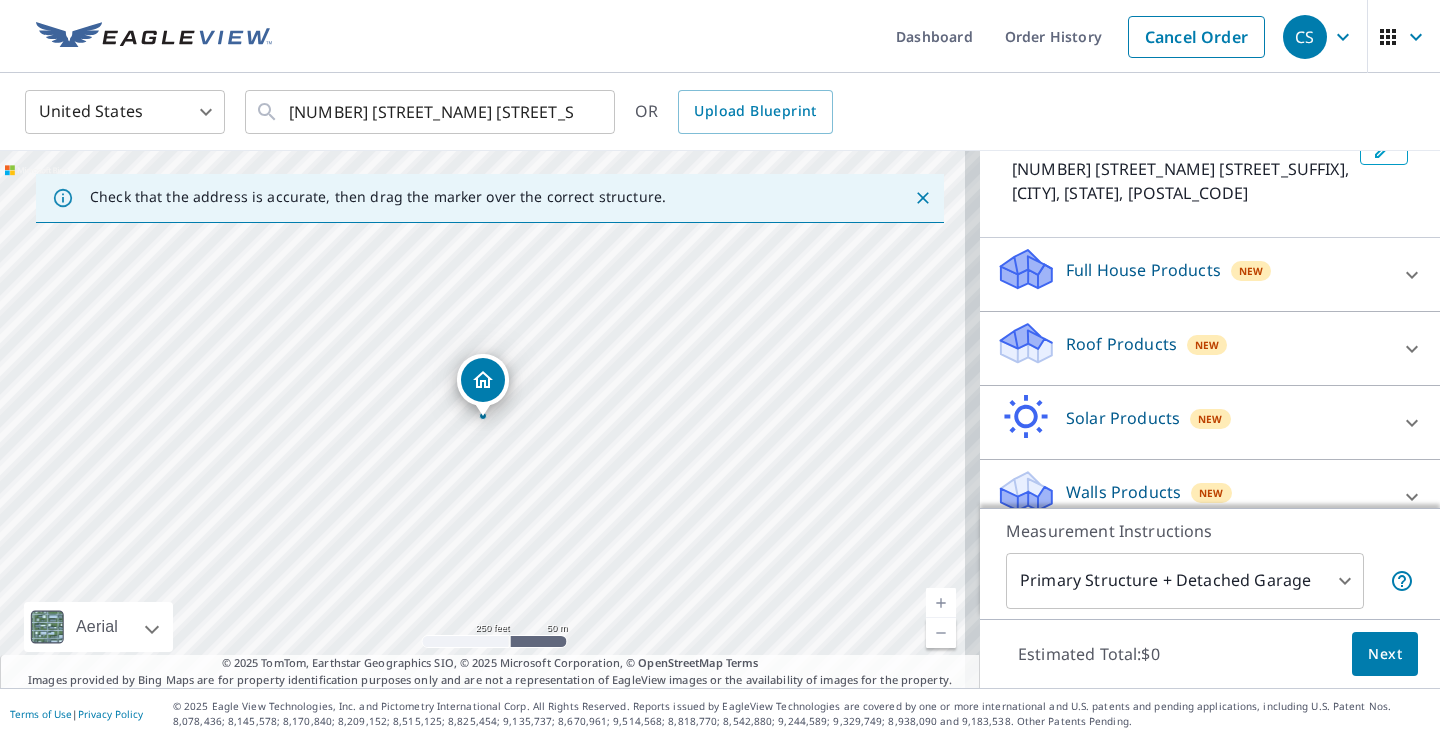scroll, scrollTop: 146, scrollLeft: 0, axis: vertical 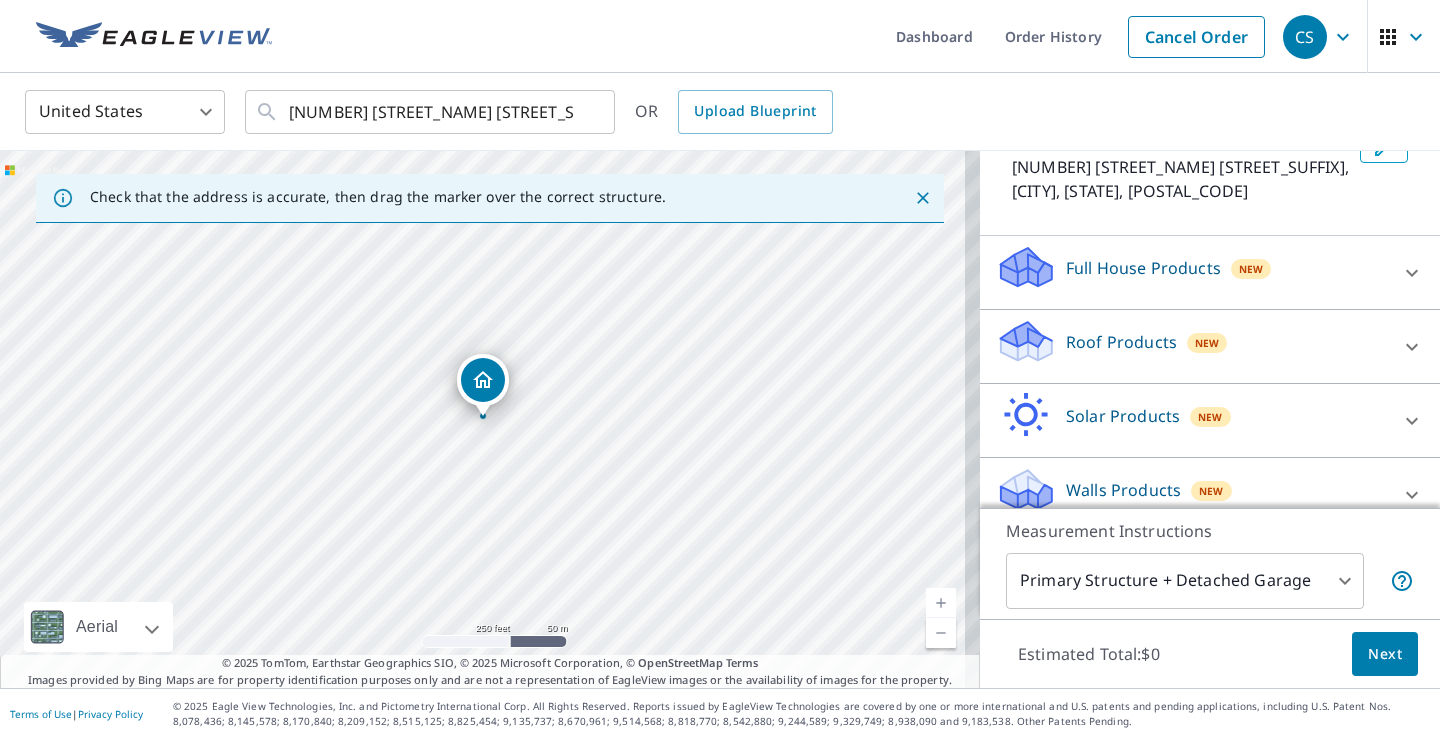 click on "Roof Products New" at bounding box center (1192, 346) 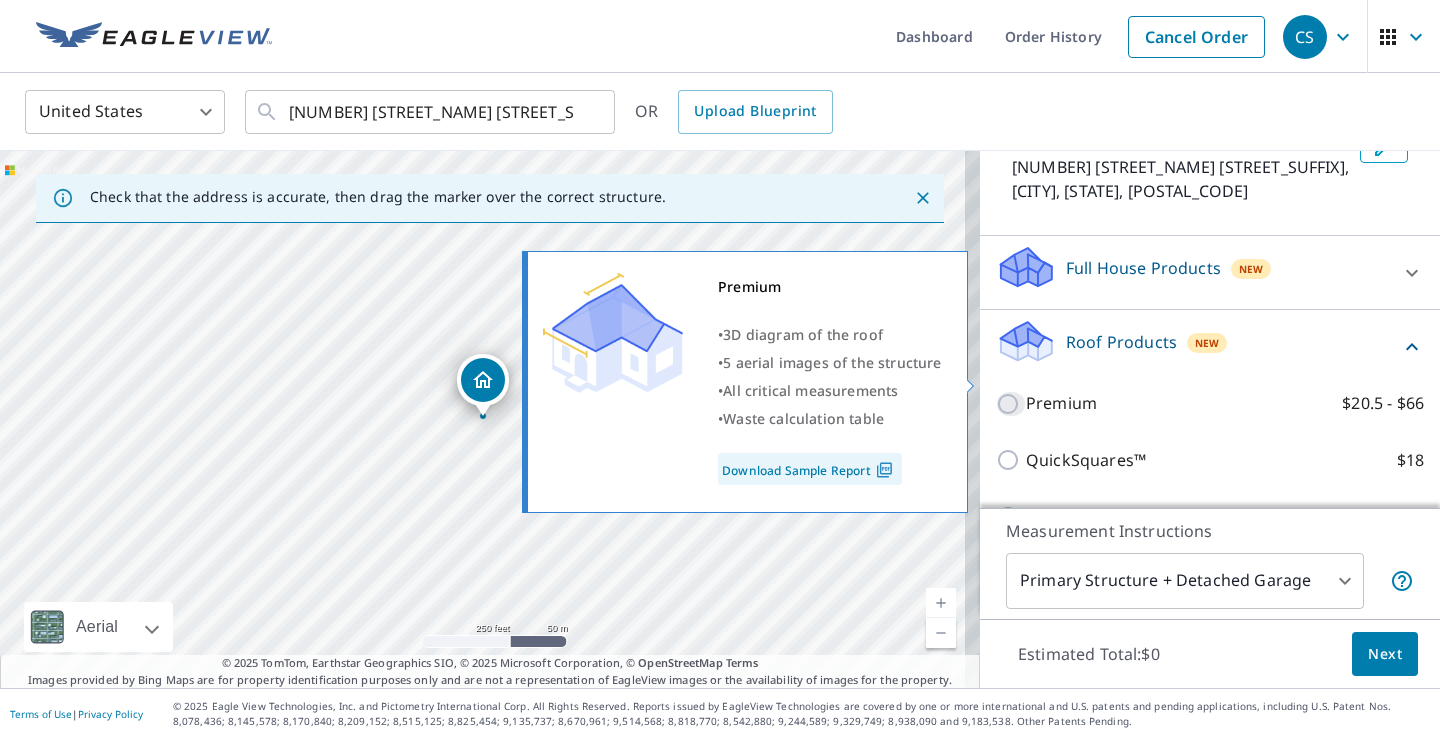 click on "Premium $20.5 - $66" at bounding box center (1011, 404) 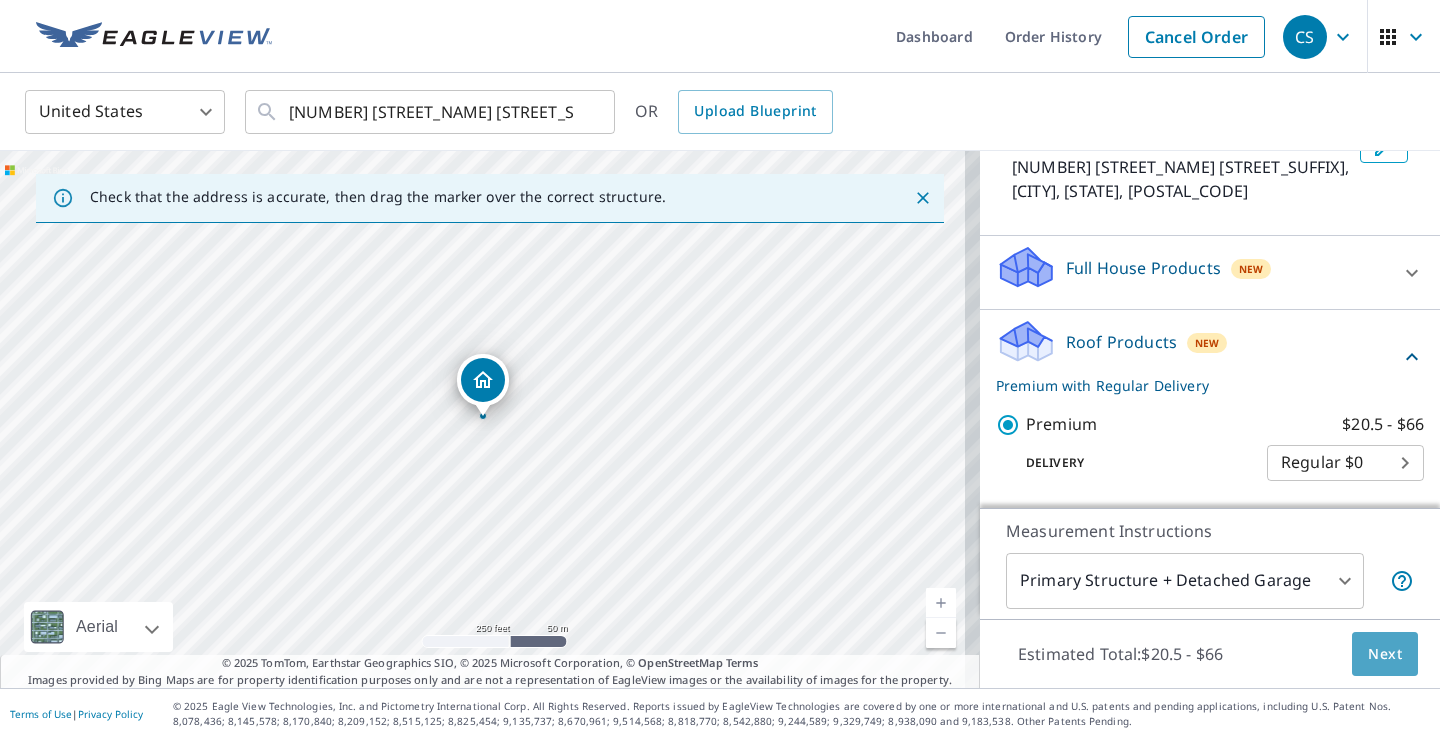 click on "Next" at bounding box center (1385, 654) 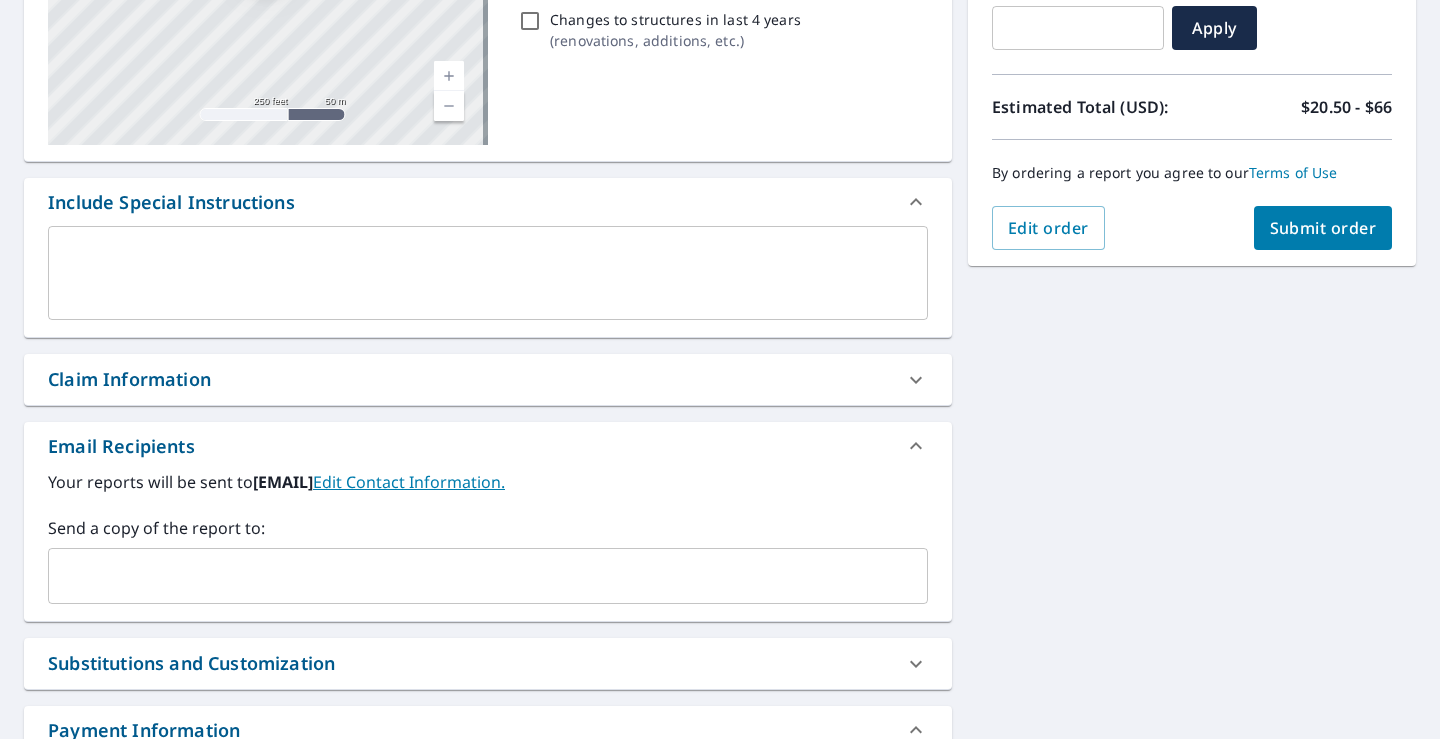scroll, scrollTop: 400, scrollLeft: 0, axis: vertical 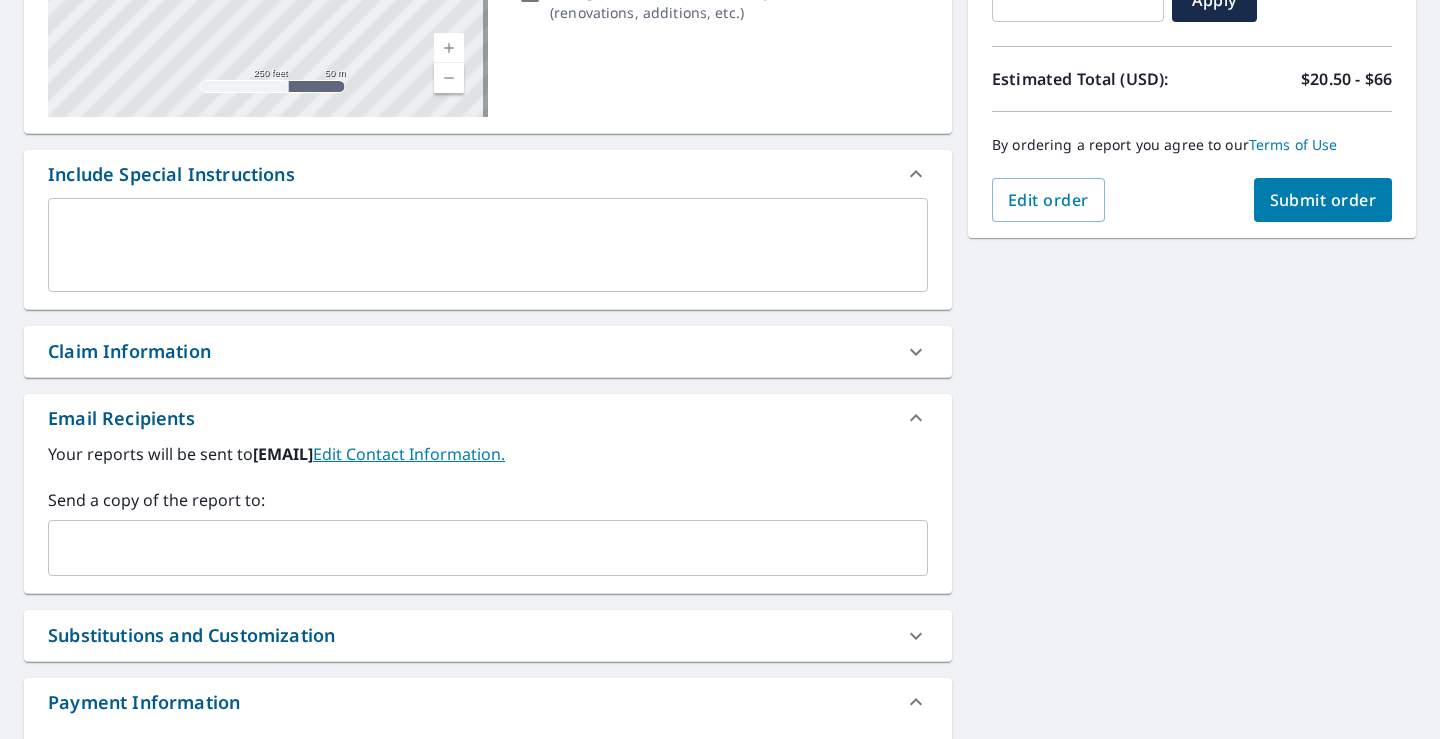 click on "Claim Information" at bounding box center (129, 351) 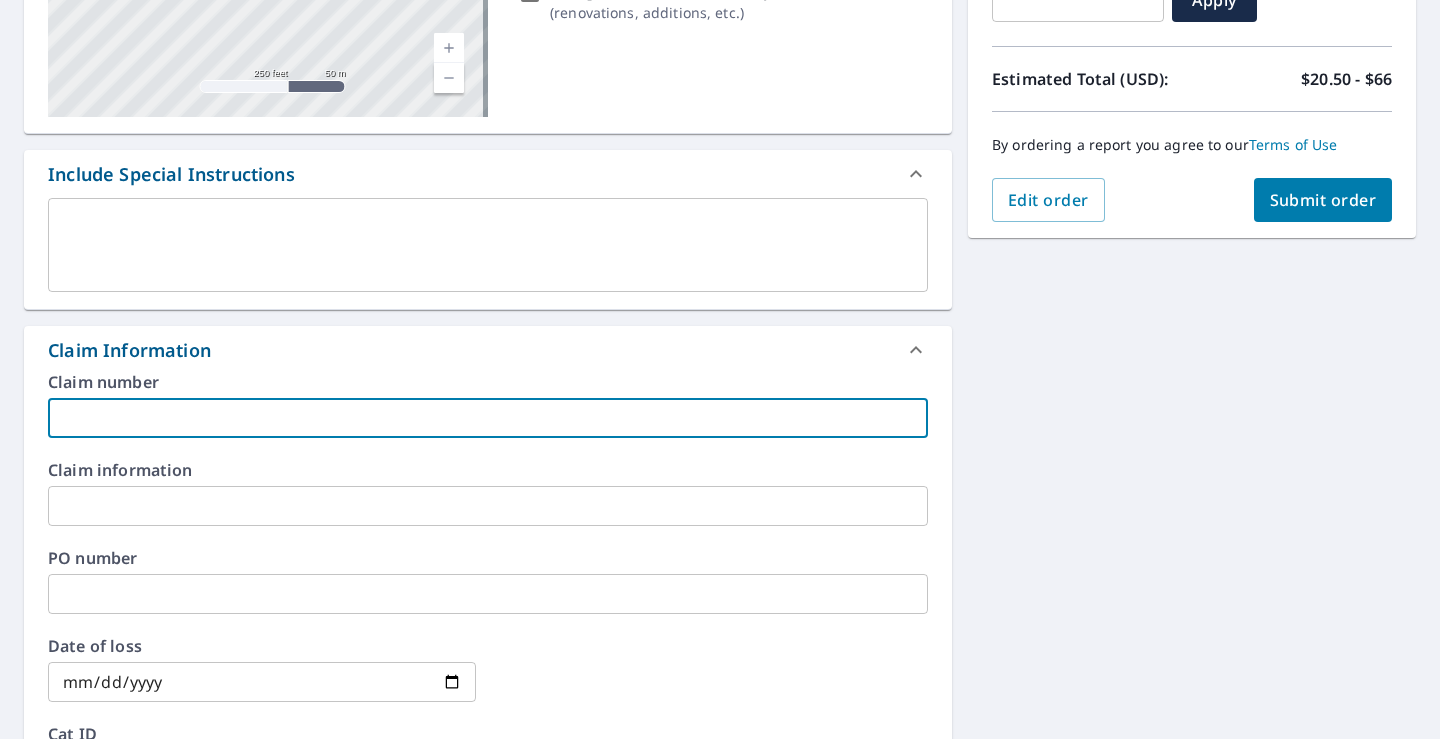 click at bounding box center [488, 418] 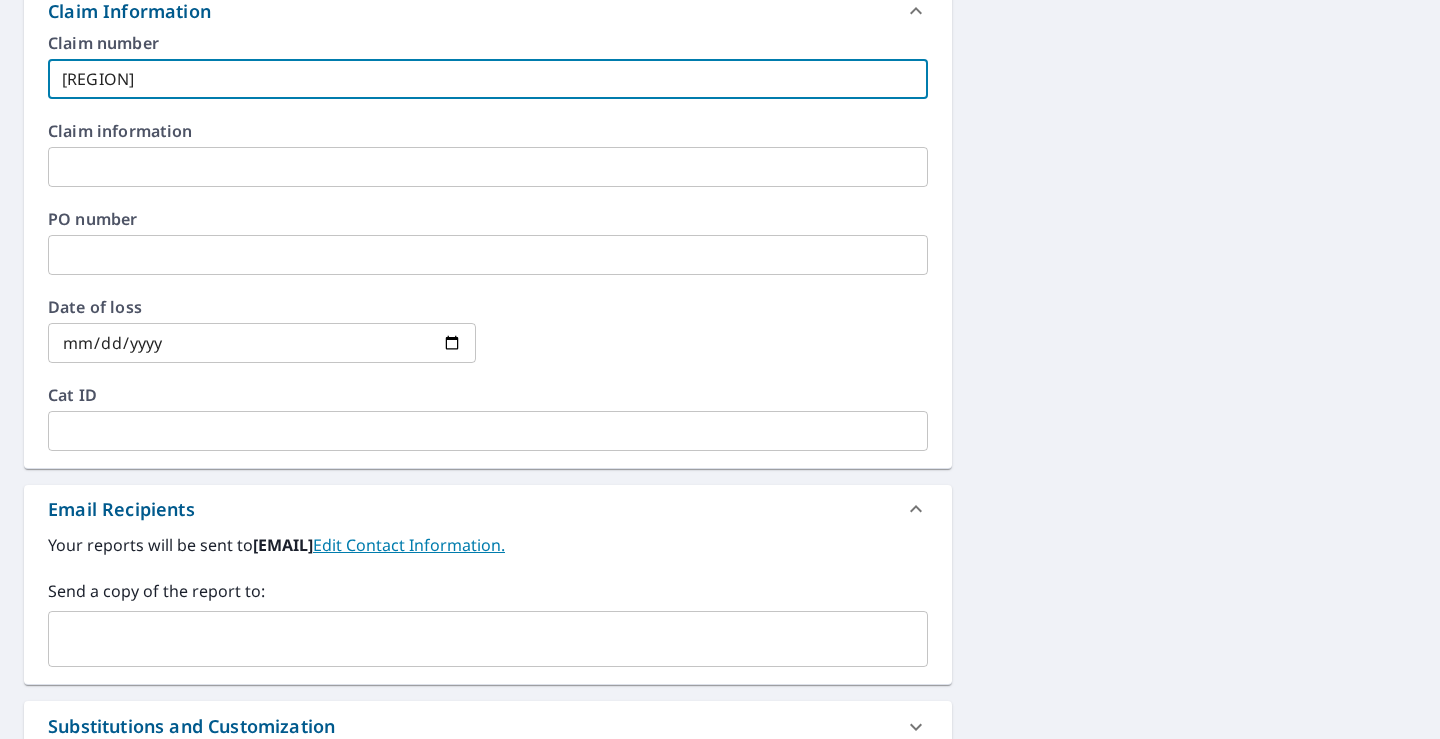 scroll, scrollTop: 800, scrollLeft: 0, axis: vertical 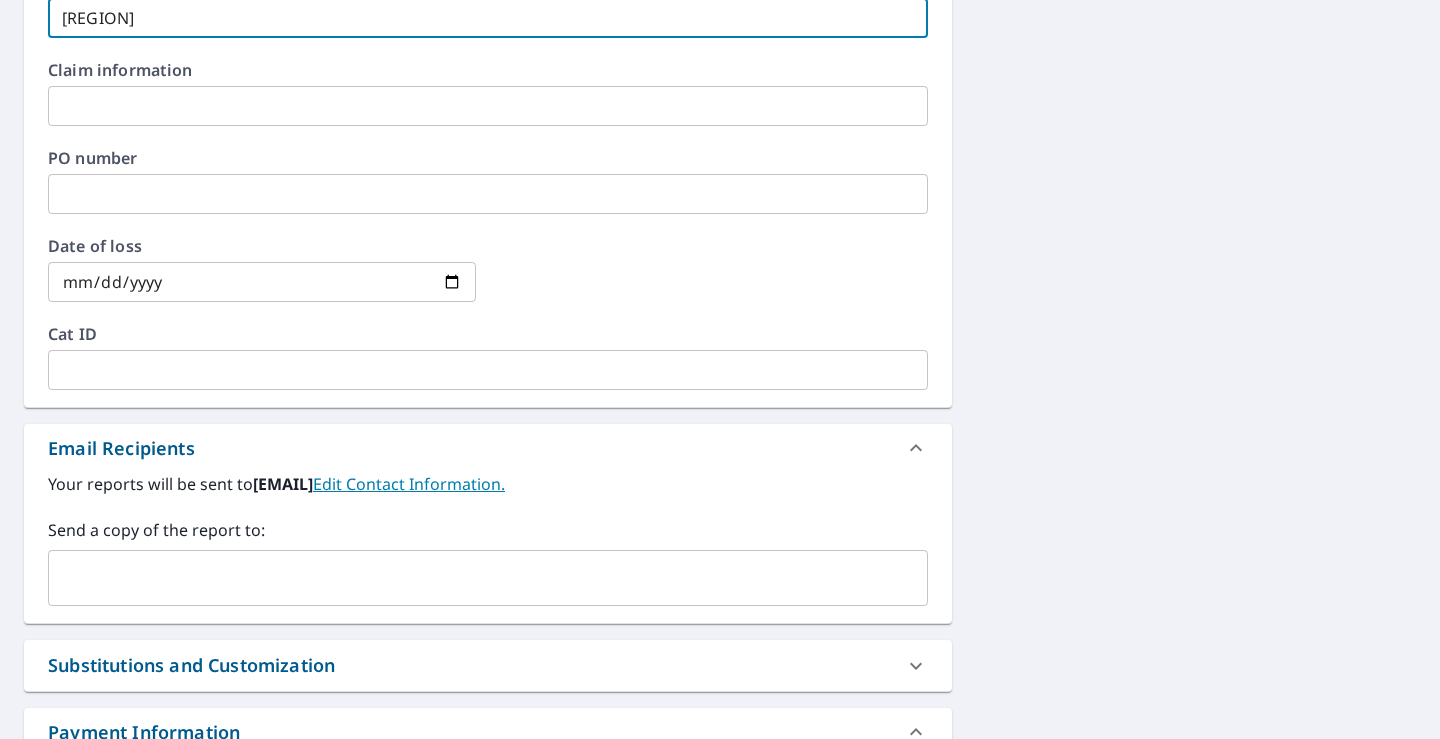 click at bounding box center [473, 578] 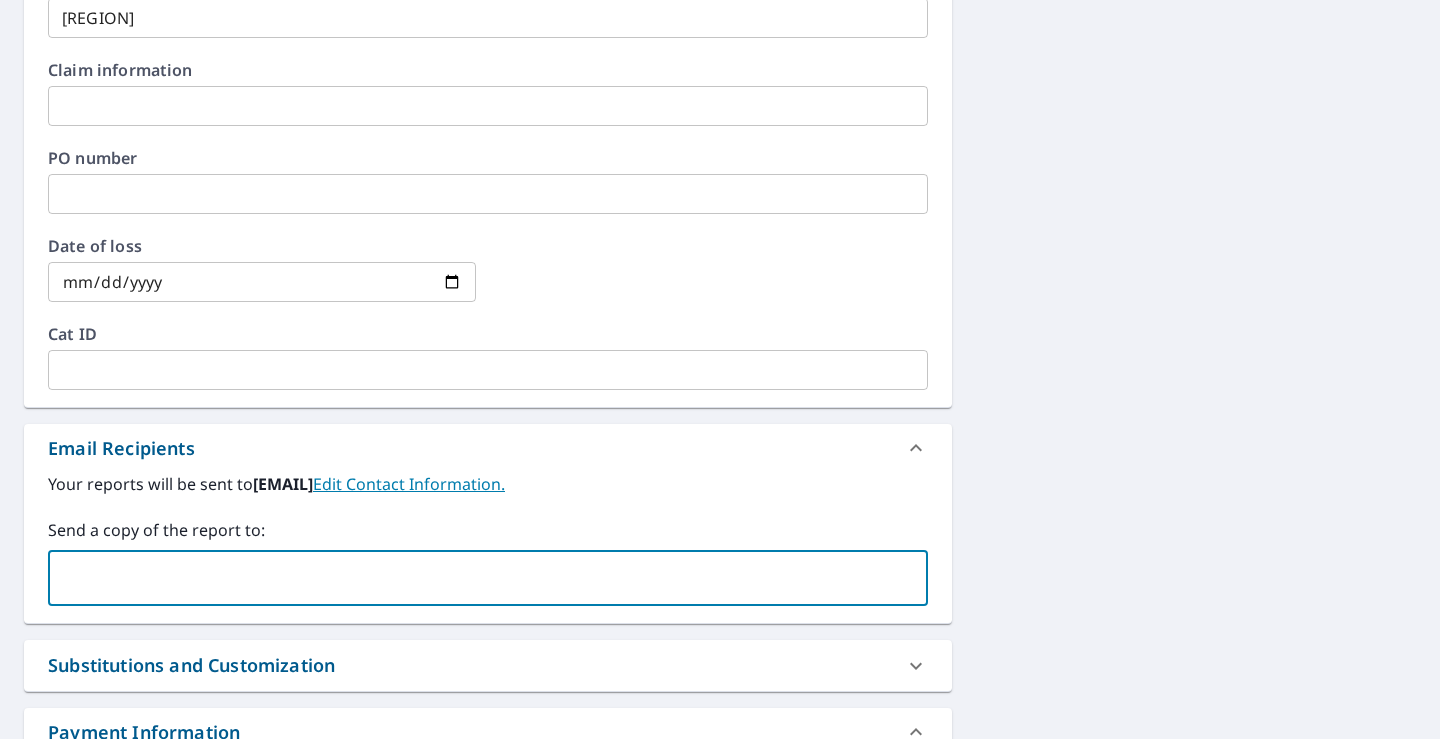 type on "joe.rink@abcsupply.com" 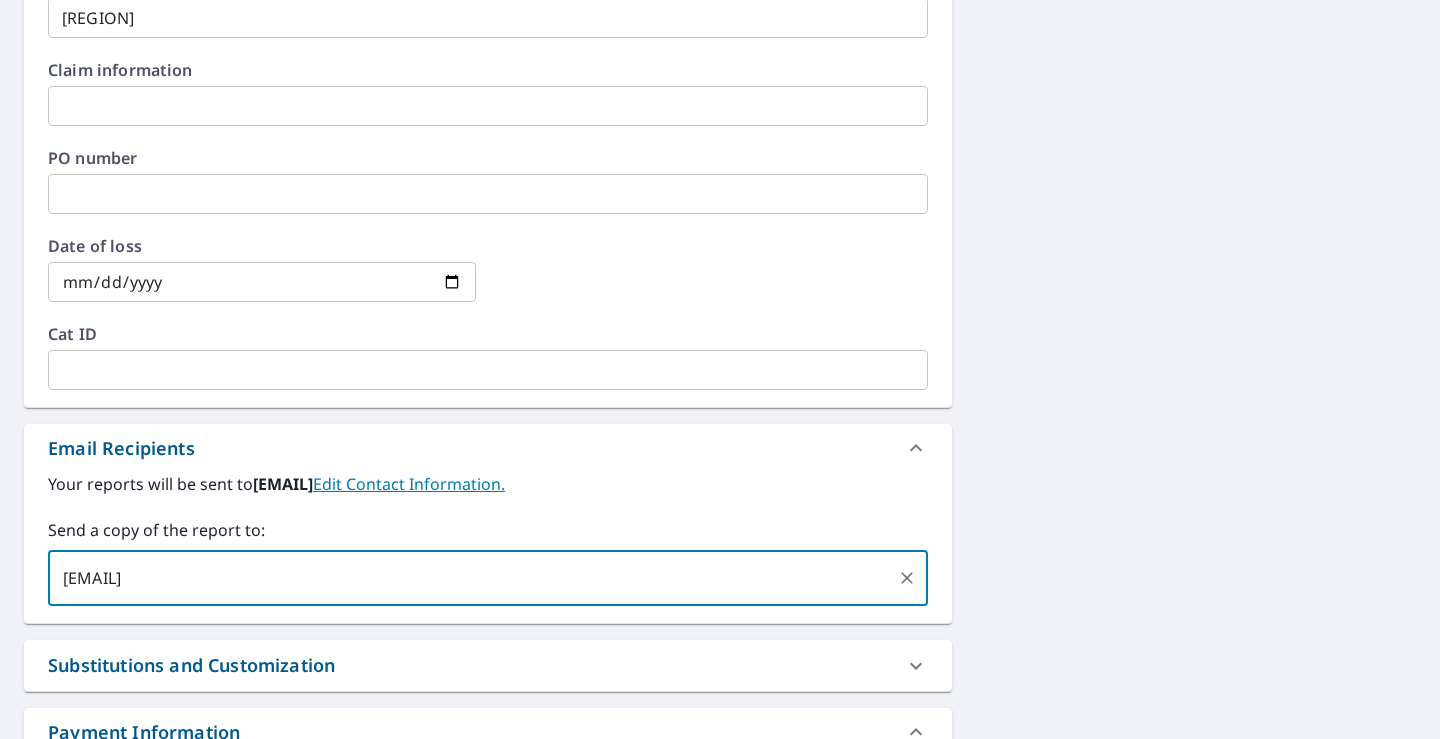 scroll, scrollTop: 200, scrollLeft: 0, axis: vertical 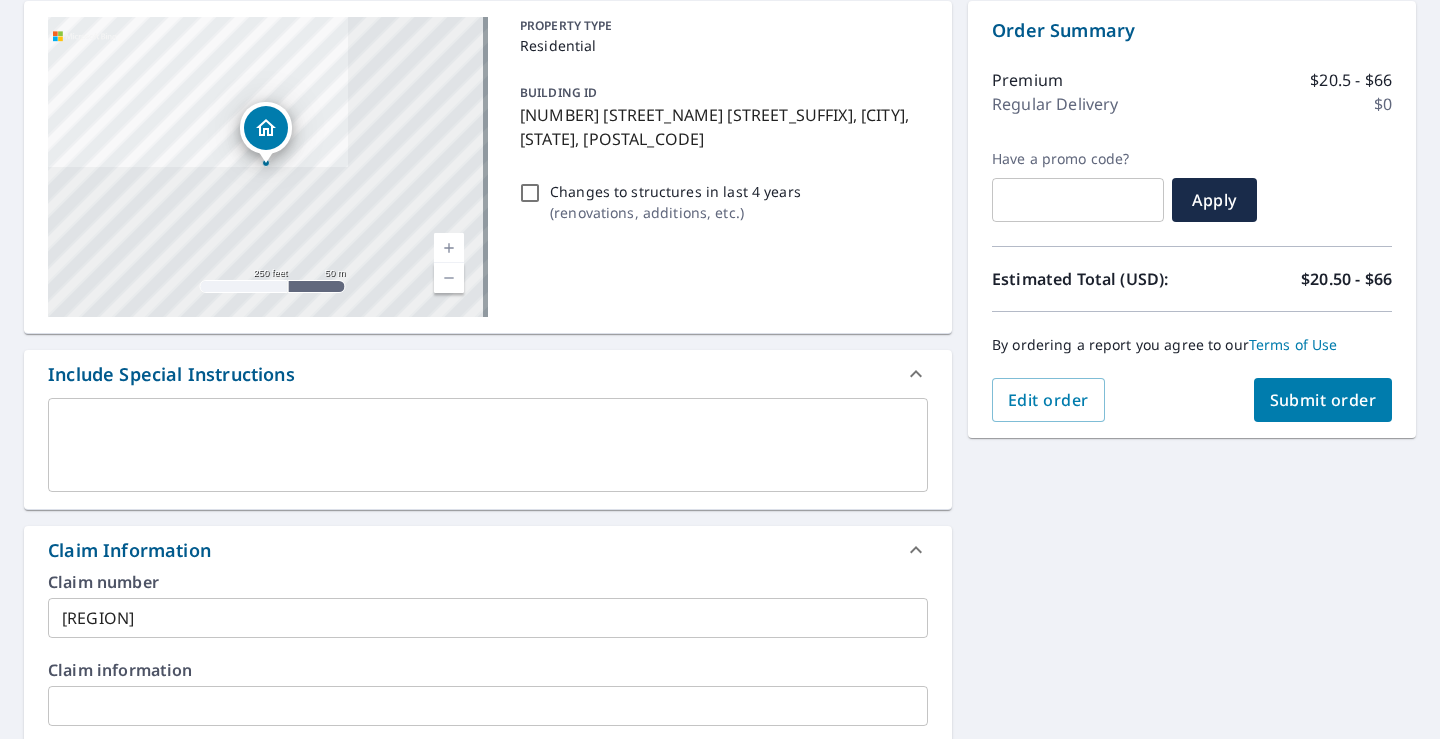 type 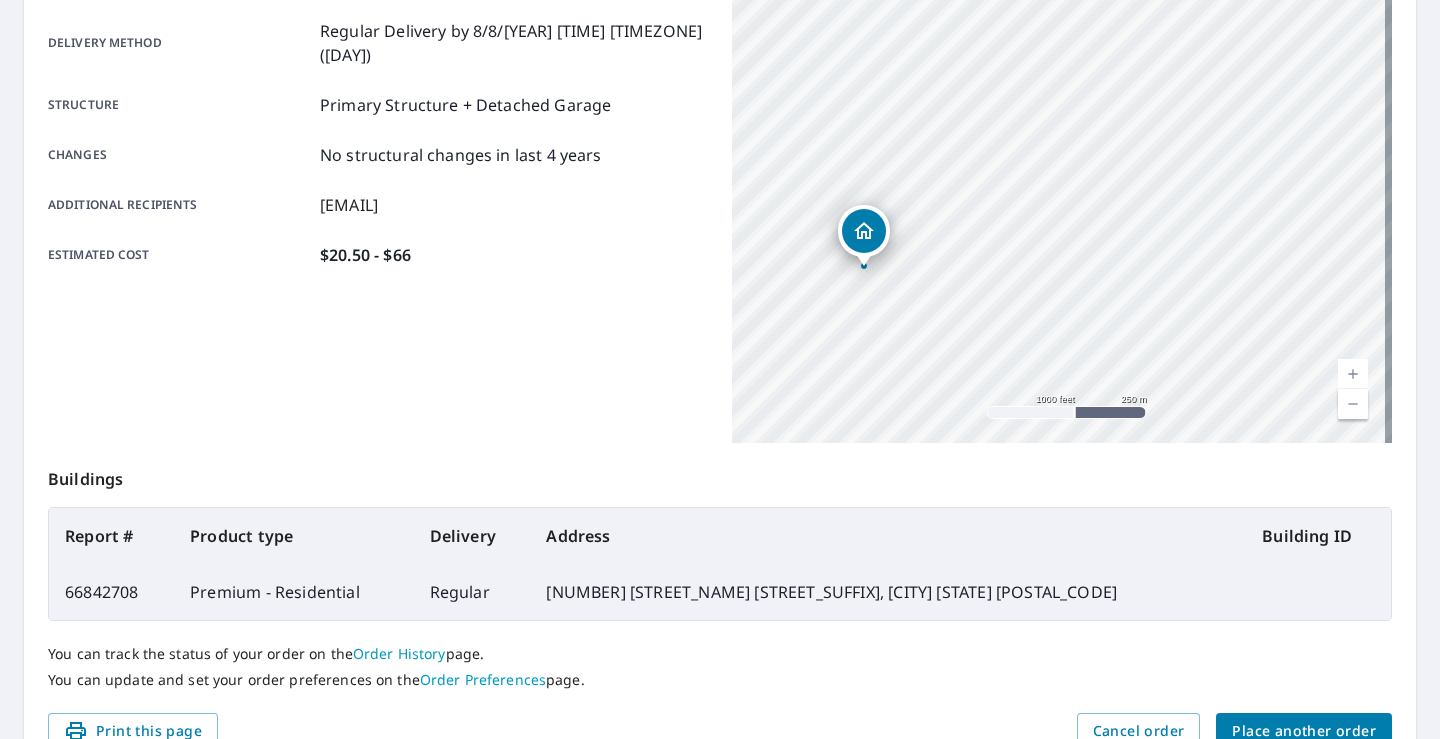 scroll, scrollTop: 438, scrollLeft: 0, axis: vertical 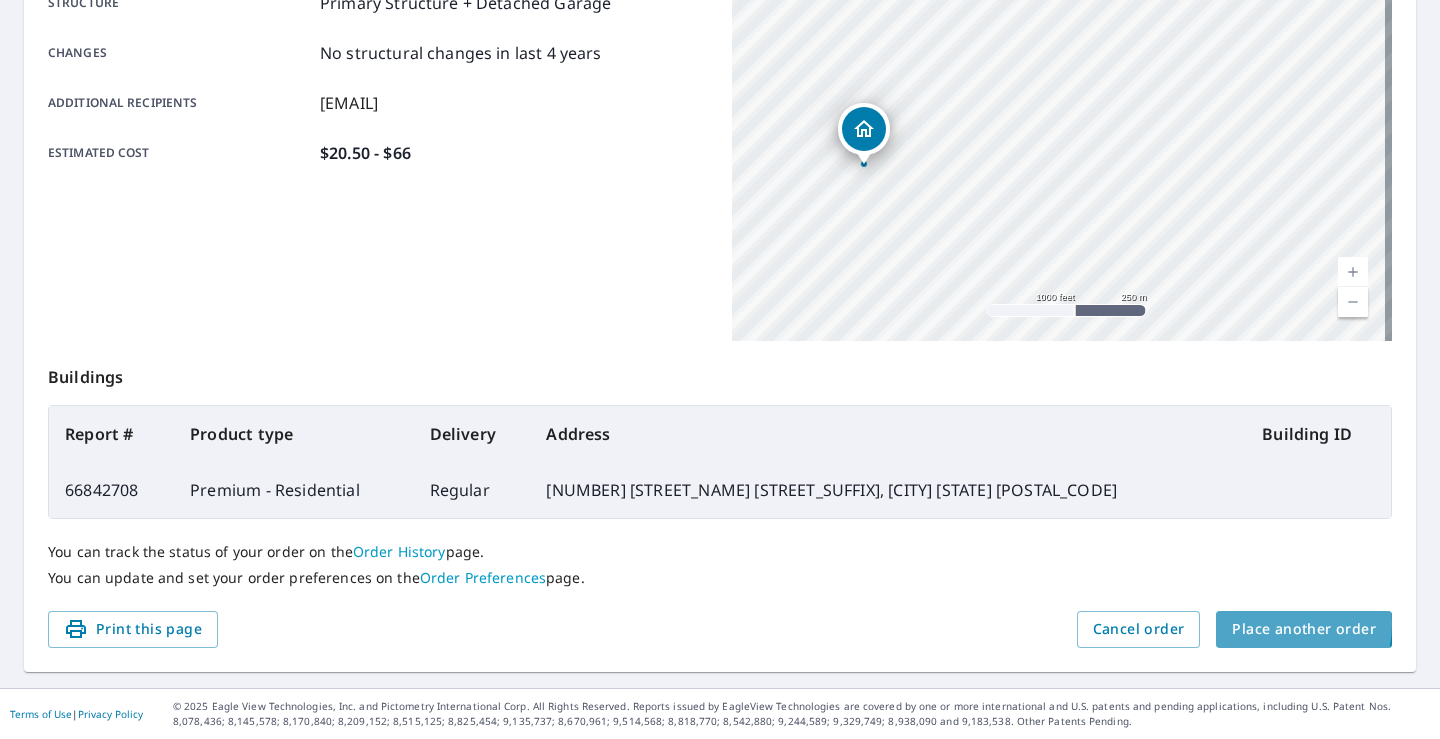 click on "Place another order" at bounding box center [1304, 629] 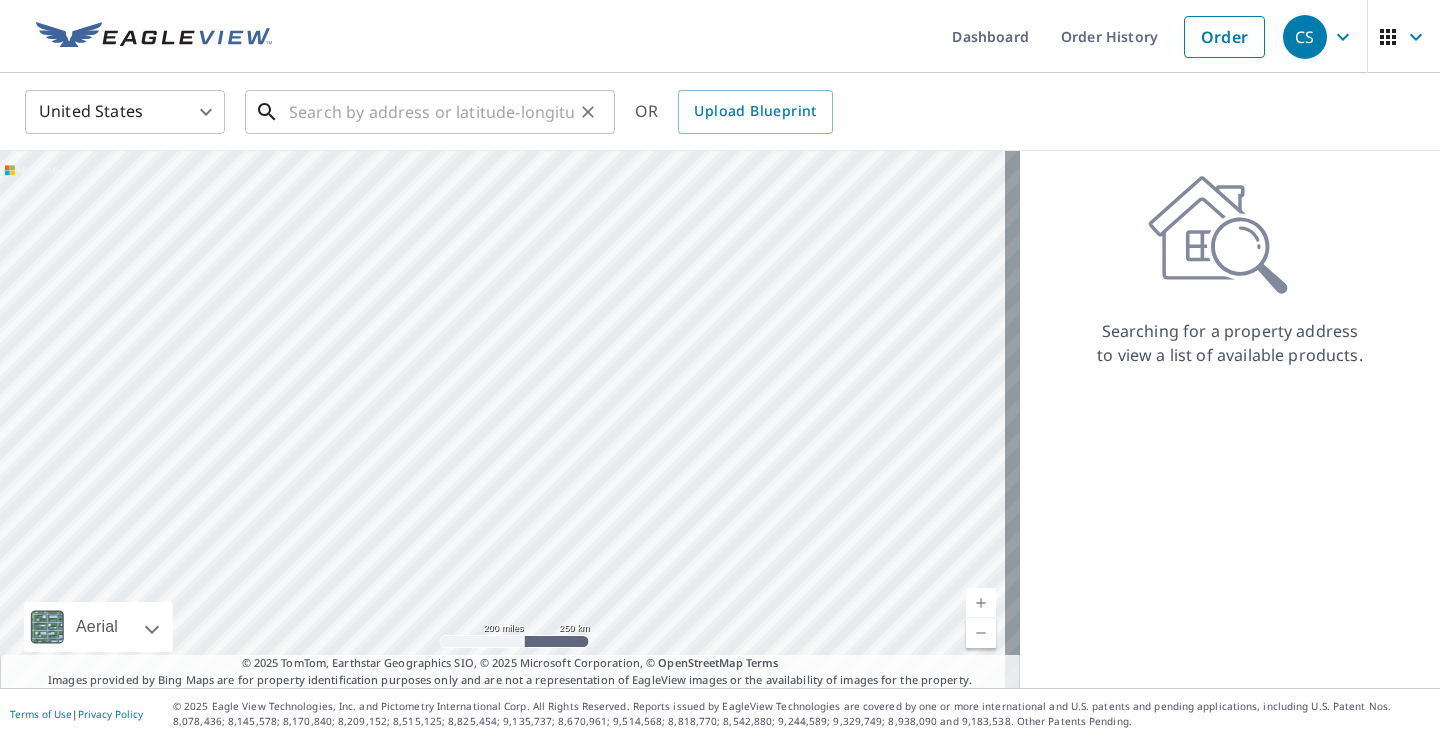 click at bounding box center (431, 112) 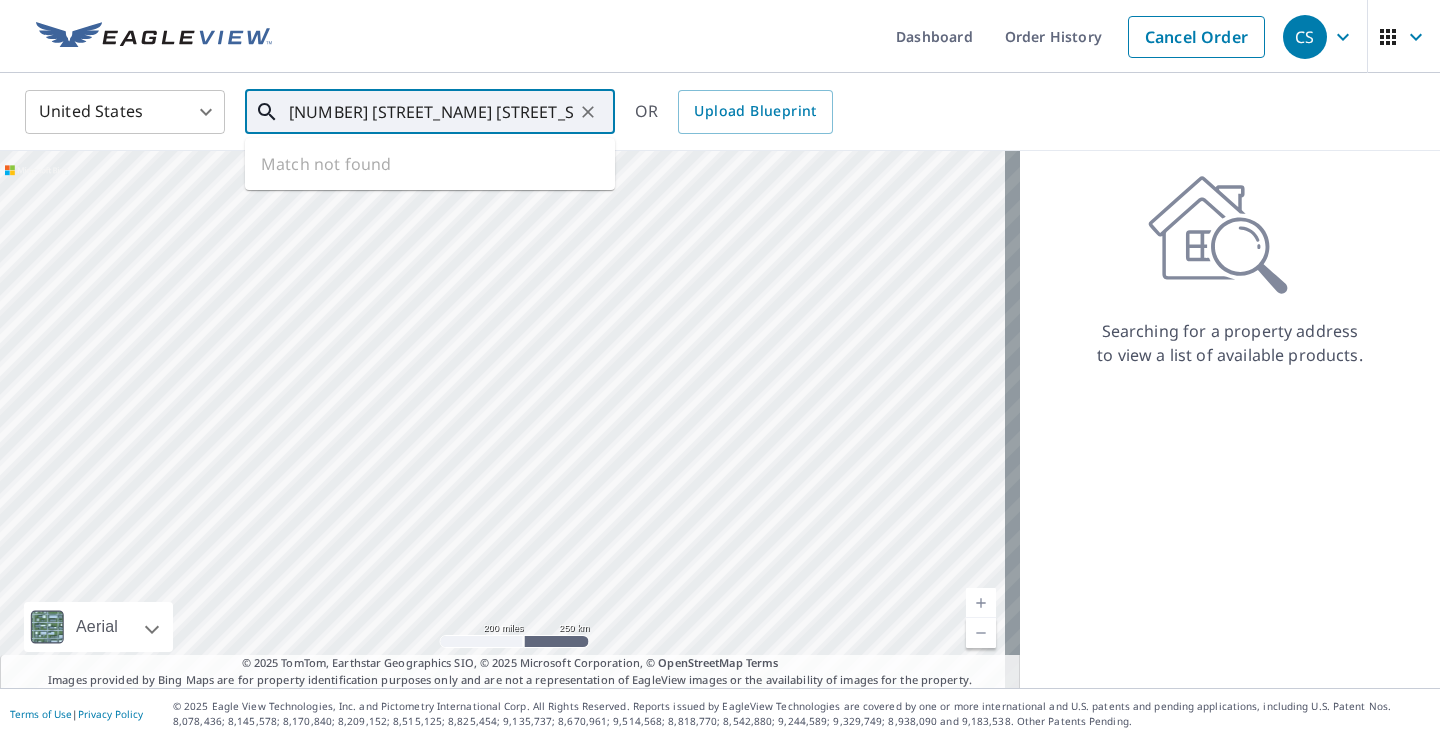 click on "4167 Lak Park" at bounding box center (431, 112) 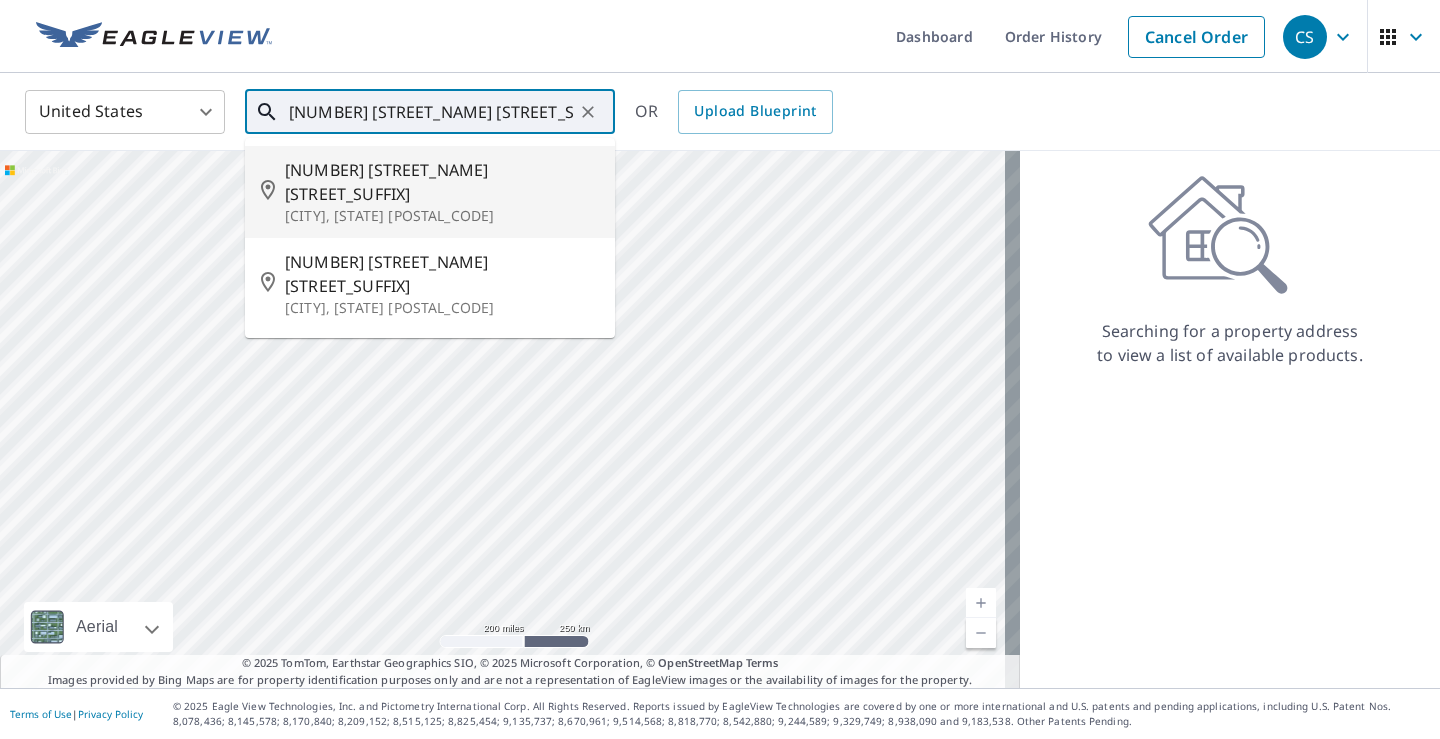 click on "4167 Lake Park Ave" at bounding box center [442, 182] 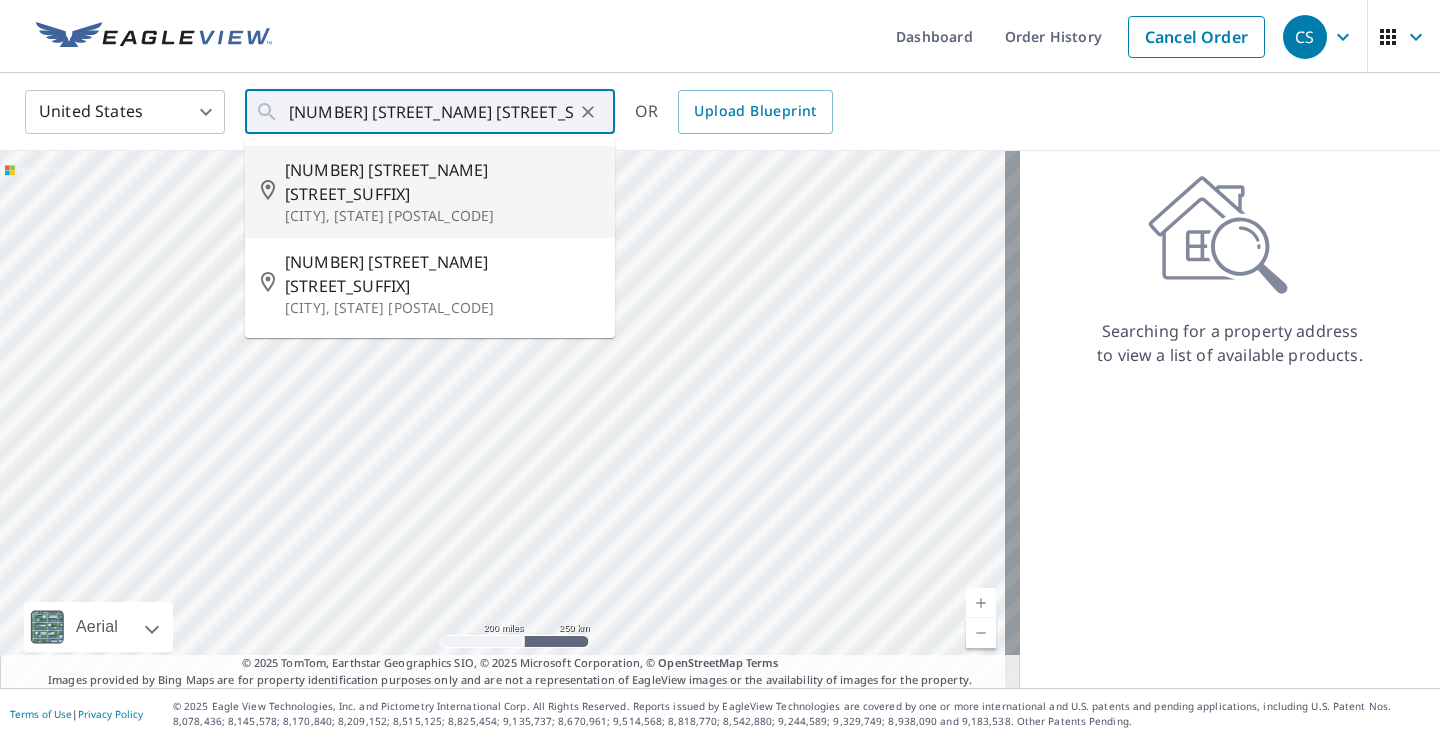type on "4167 Lake Park Ave Gurnee, IL 60031" 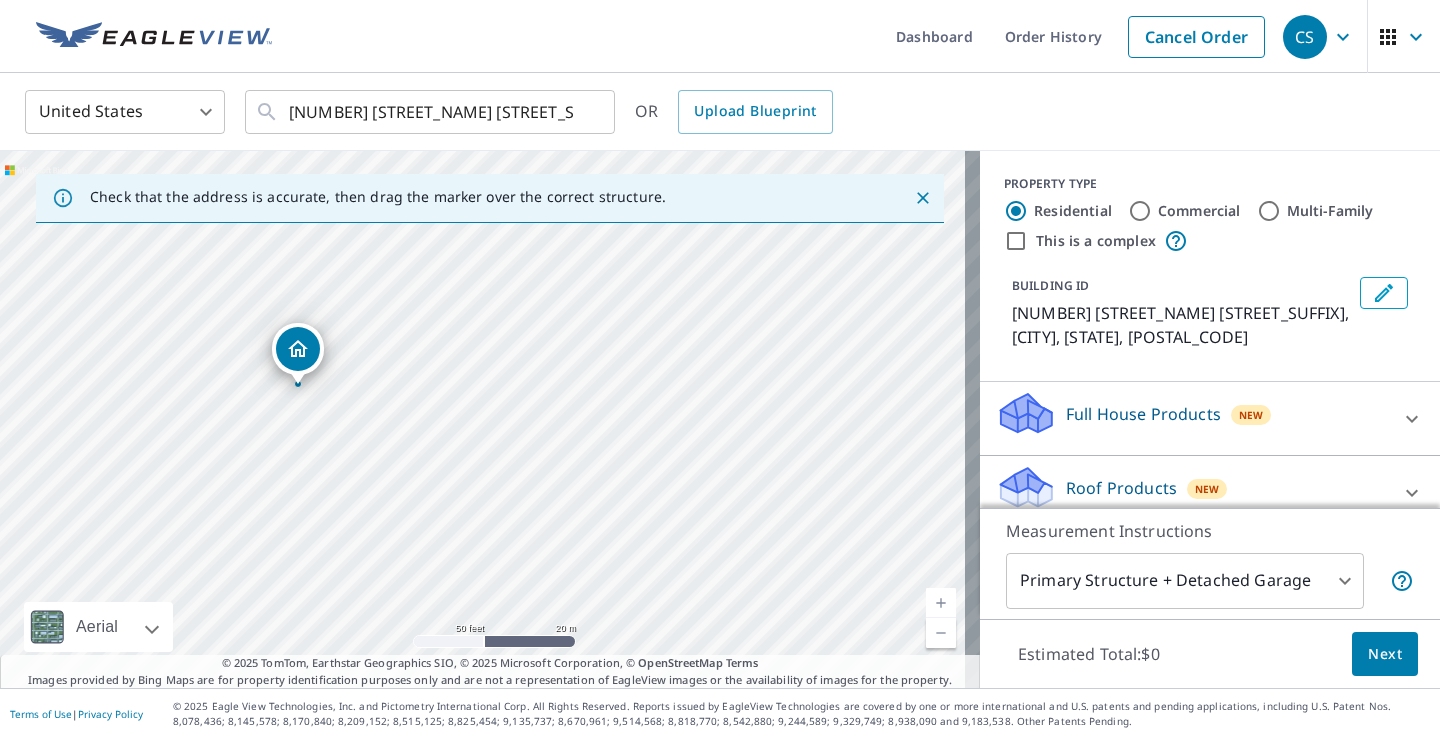 click on "Full House Products" at bounding box center [1143, 414] 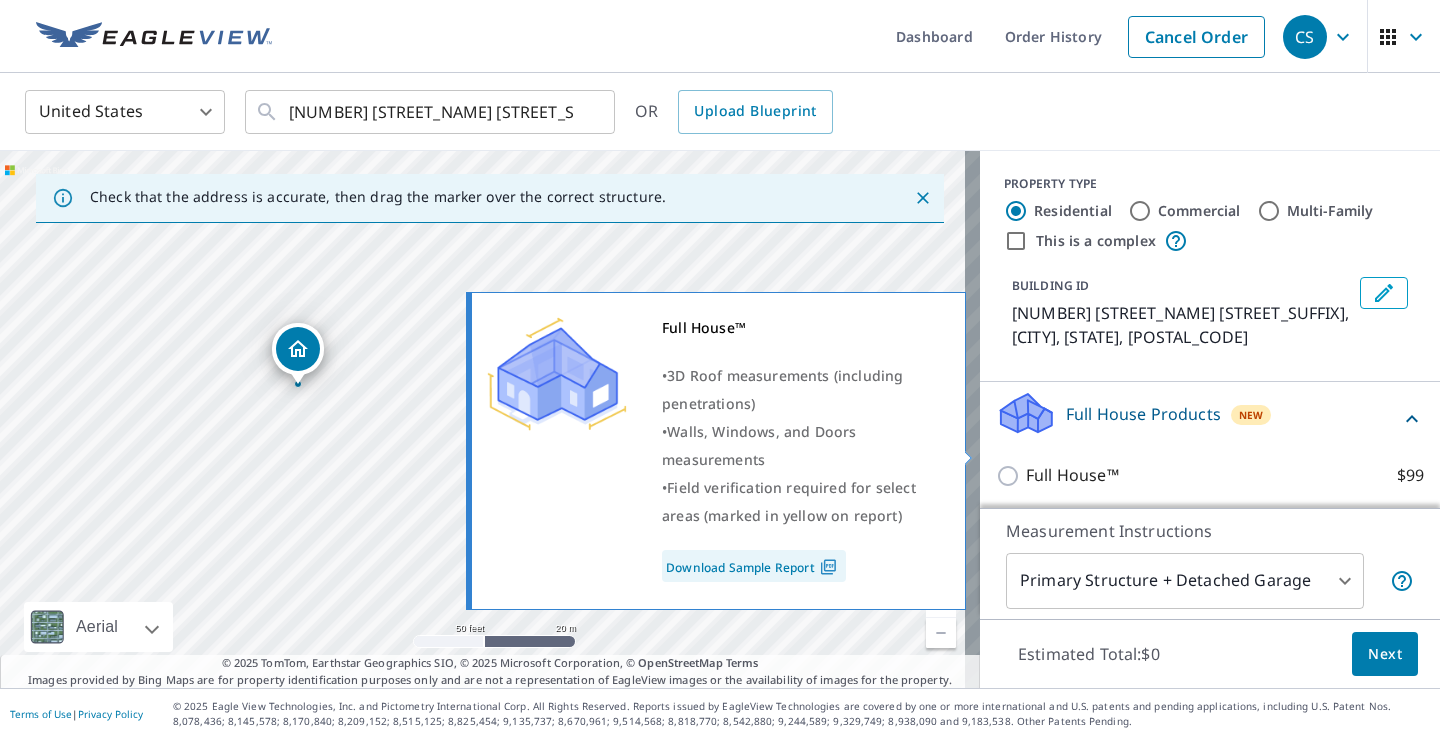 click on "Full House™ $99" at bounding box center (1011, 476) 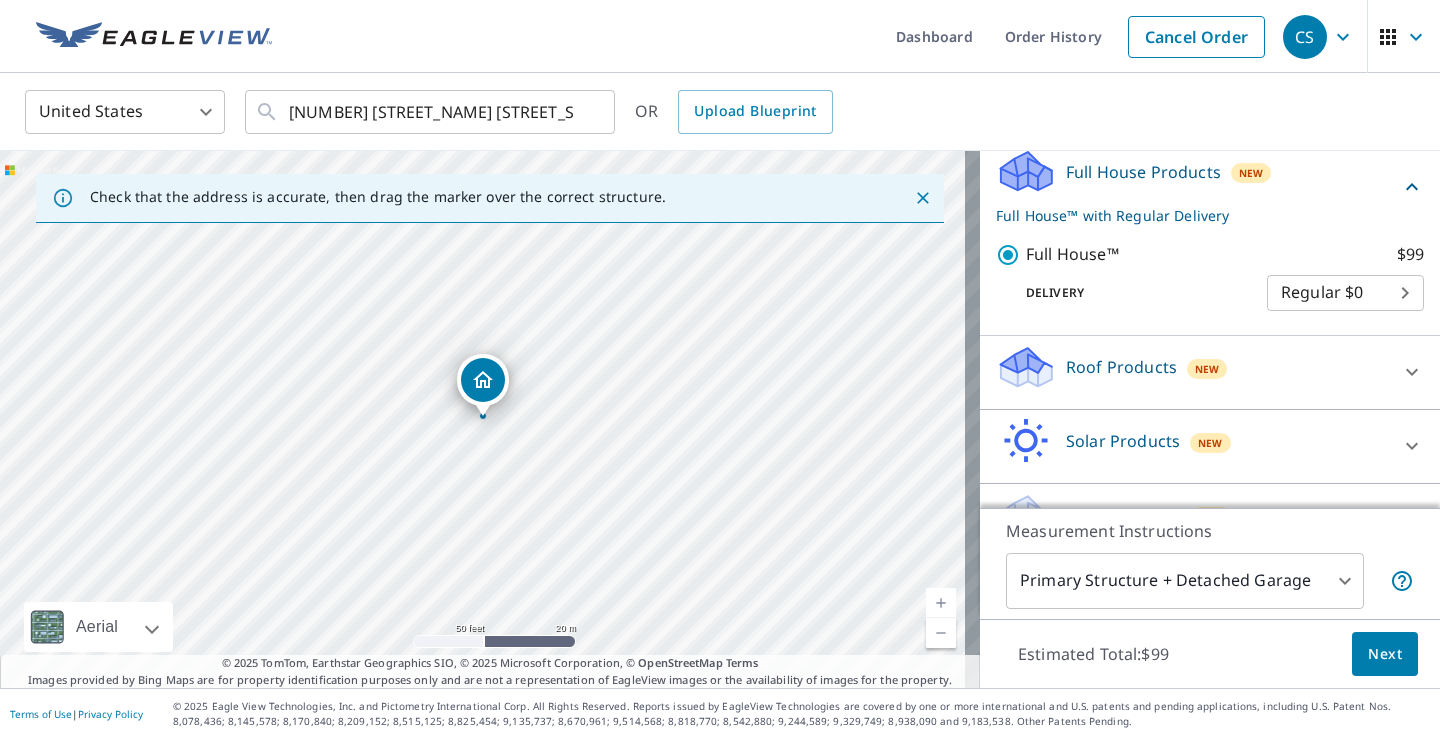 scroll, scrollTop: 268, scrollLeft: 0, axis: vertical 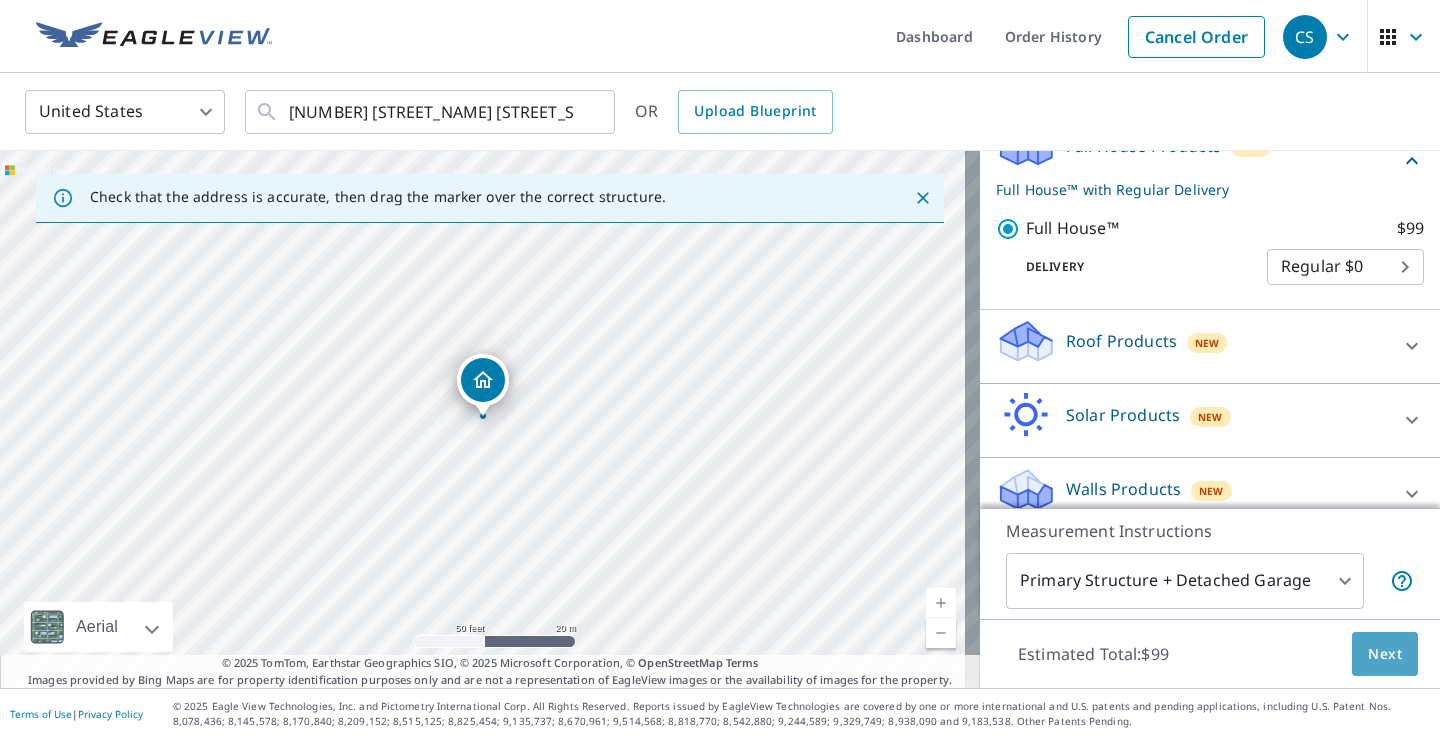 click on "Next" at bounding box center (1385, 654) 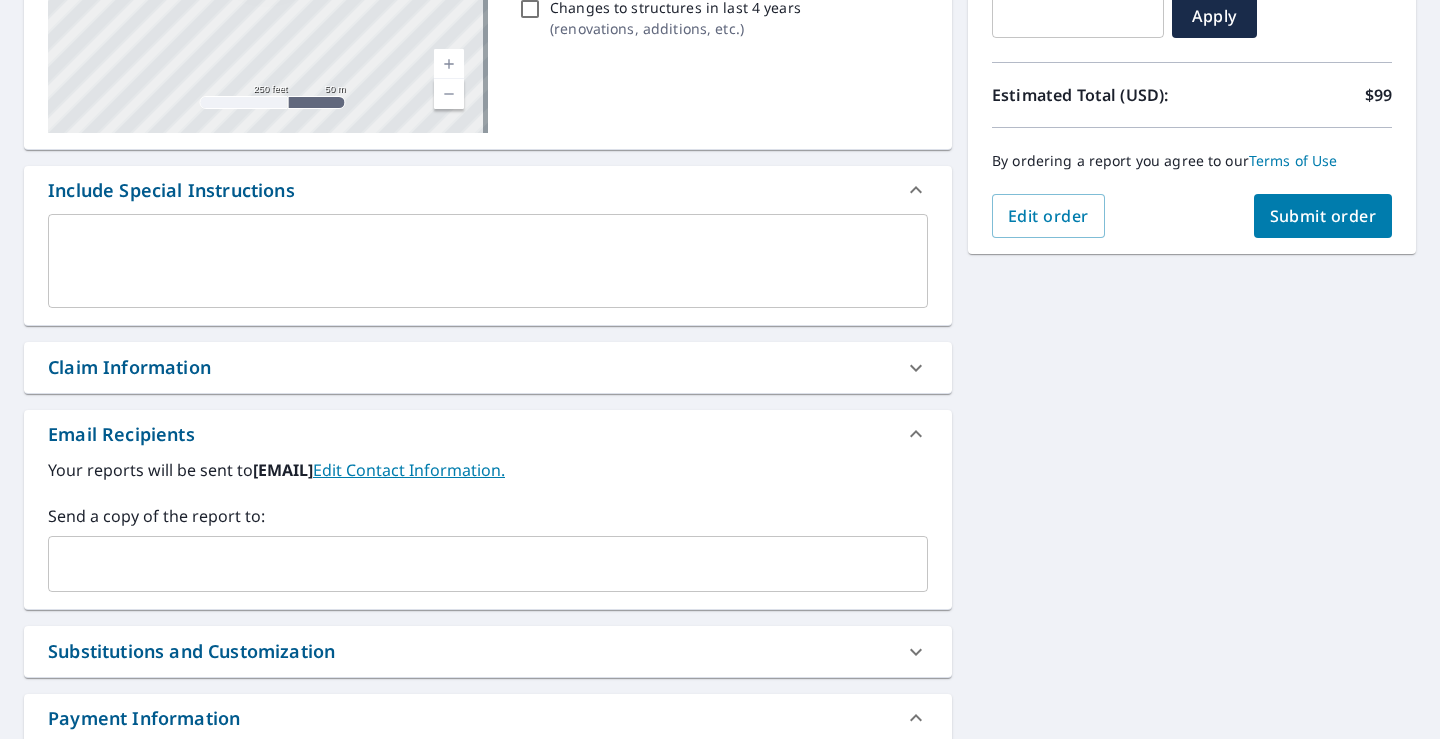 scroll, scrollTop: 400, scrollLeft: 0, axis: vertical 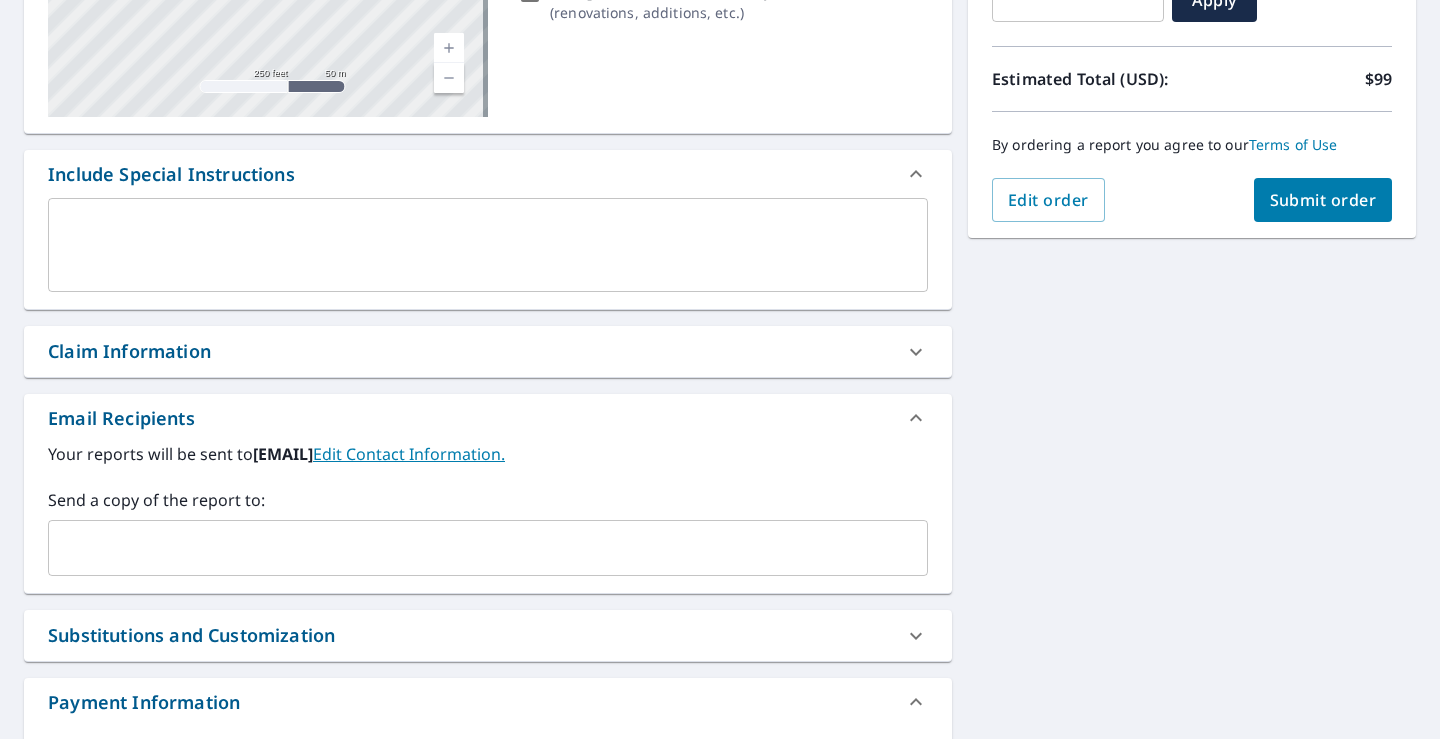 click on "Claim Information" at bounding box center (470, 351) 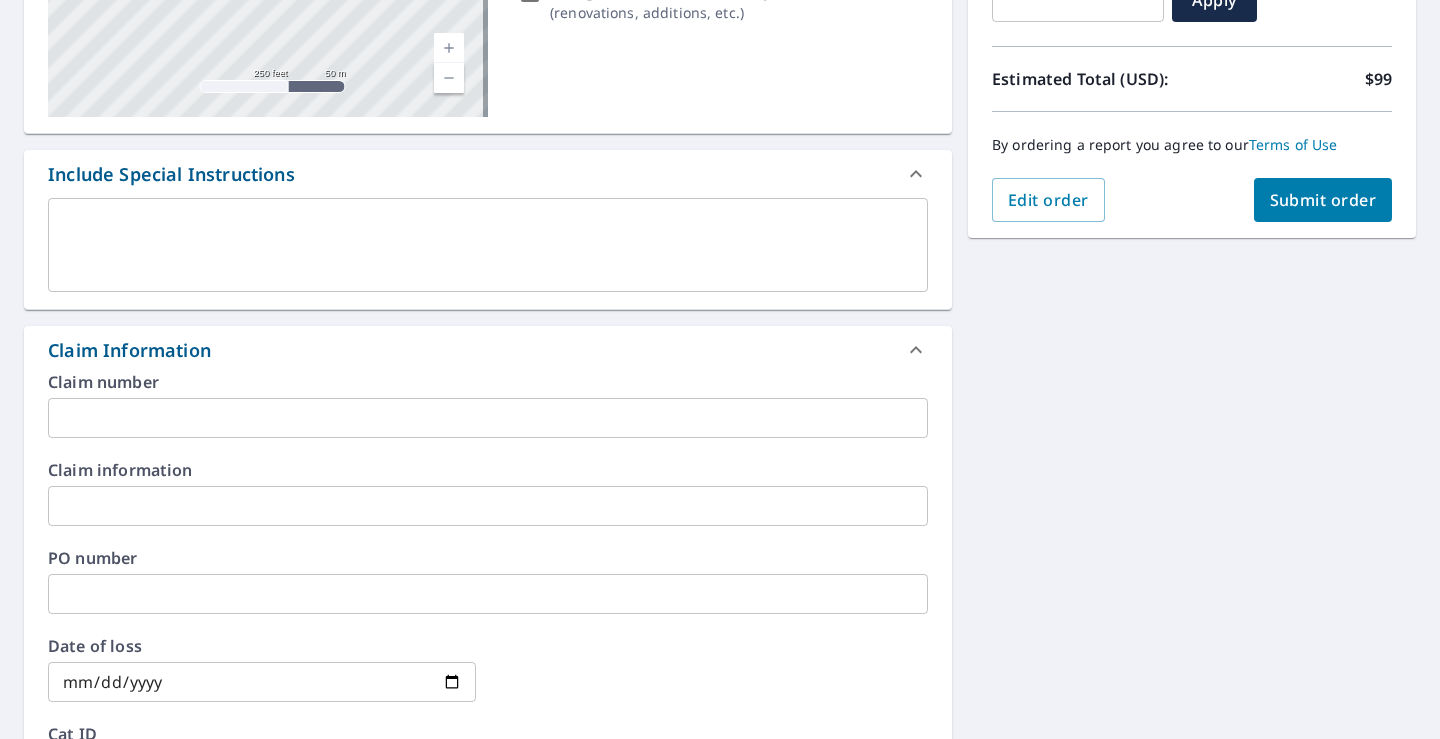 click at bounding box center (488, 418) 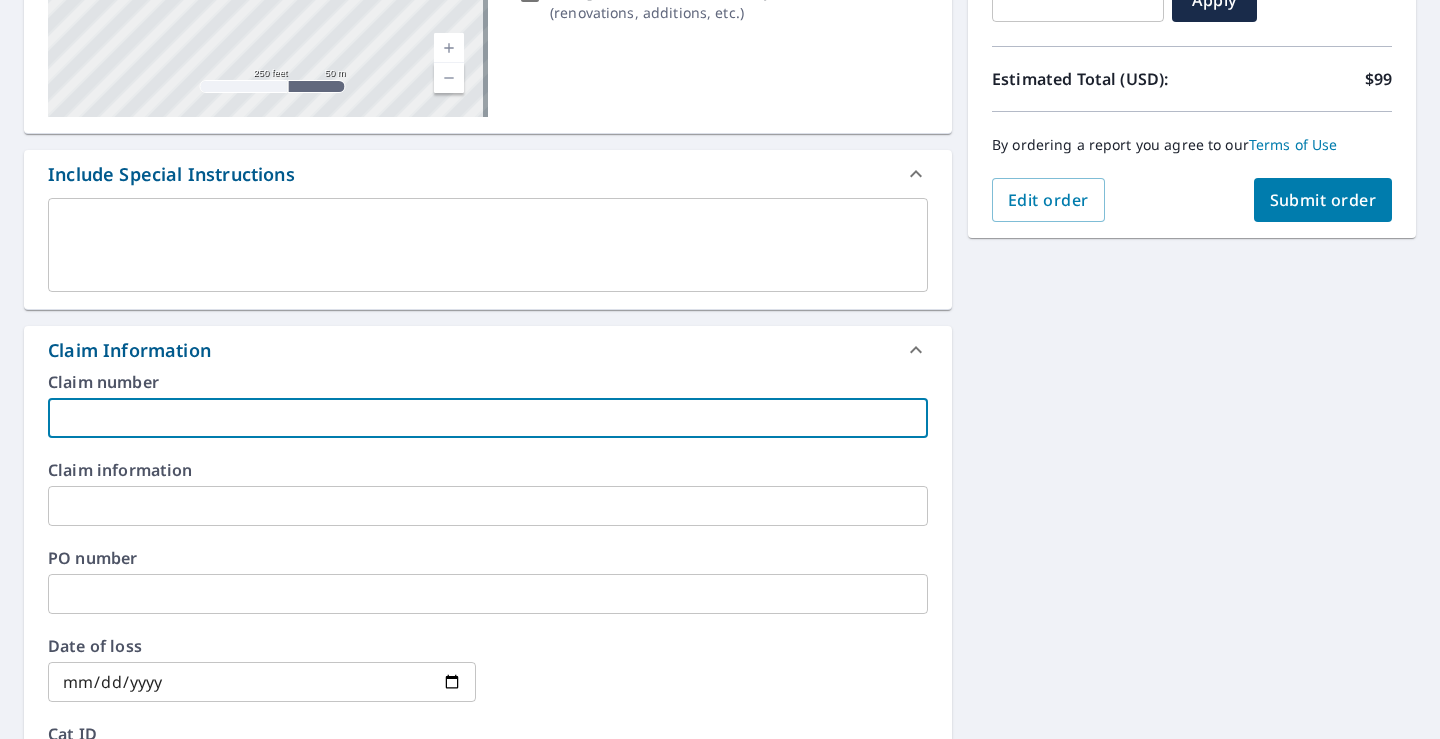 type on "Chicagoland" 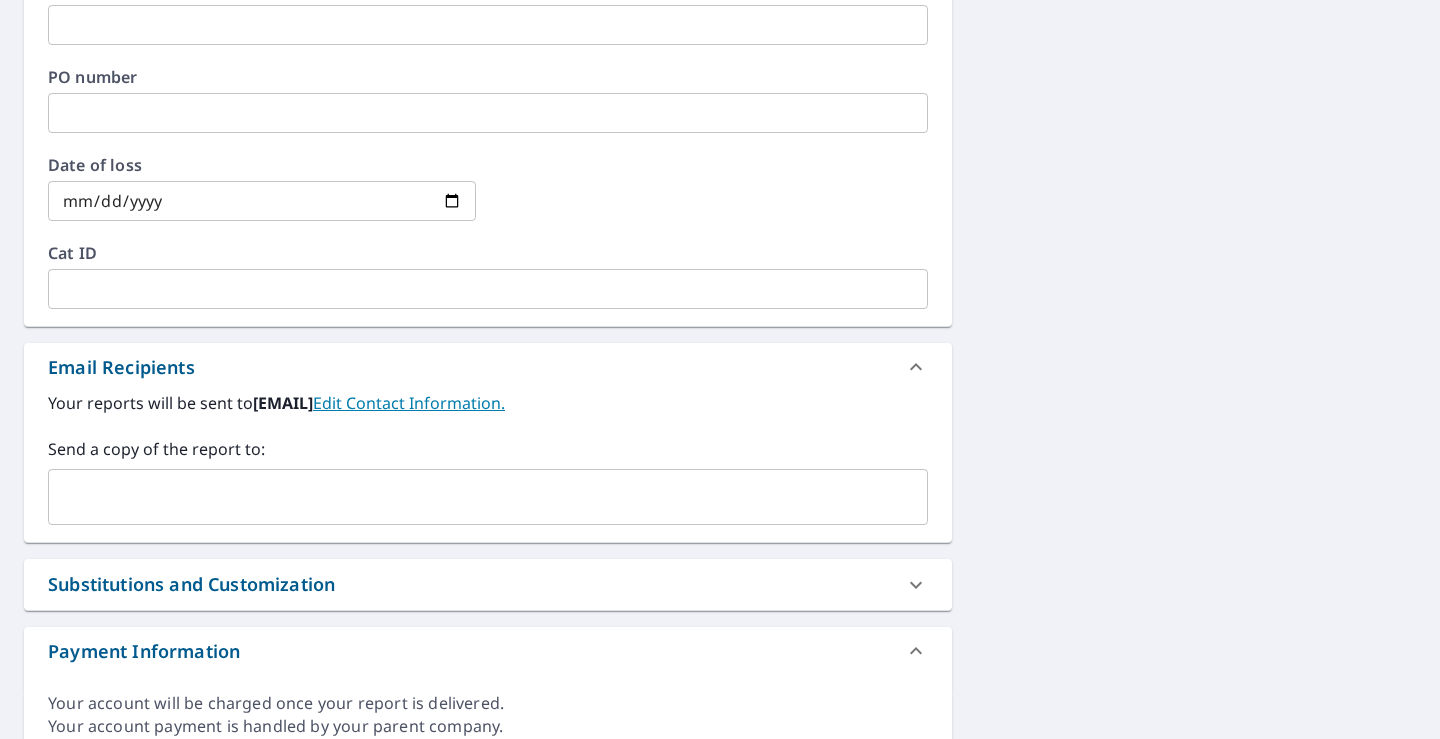 scroll, scrollTop: 900, scrollLeft: 0, axis: vertical 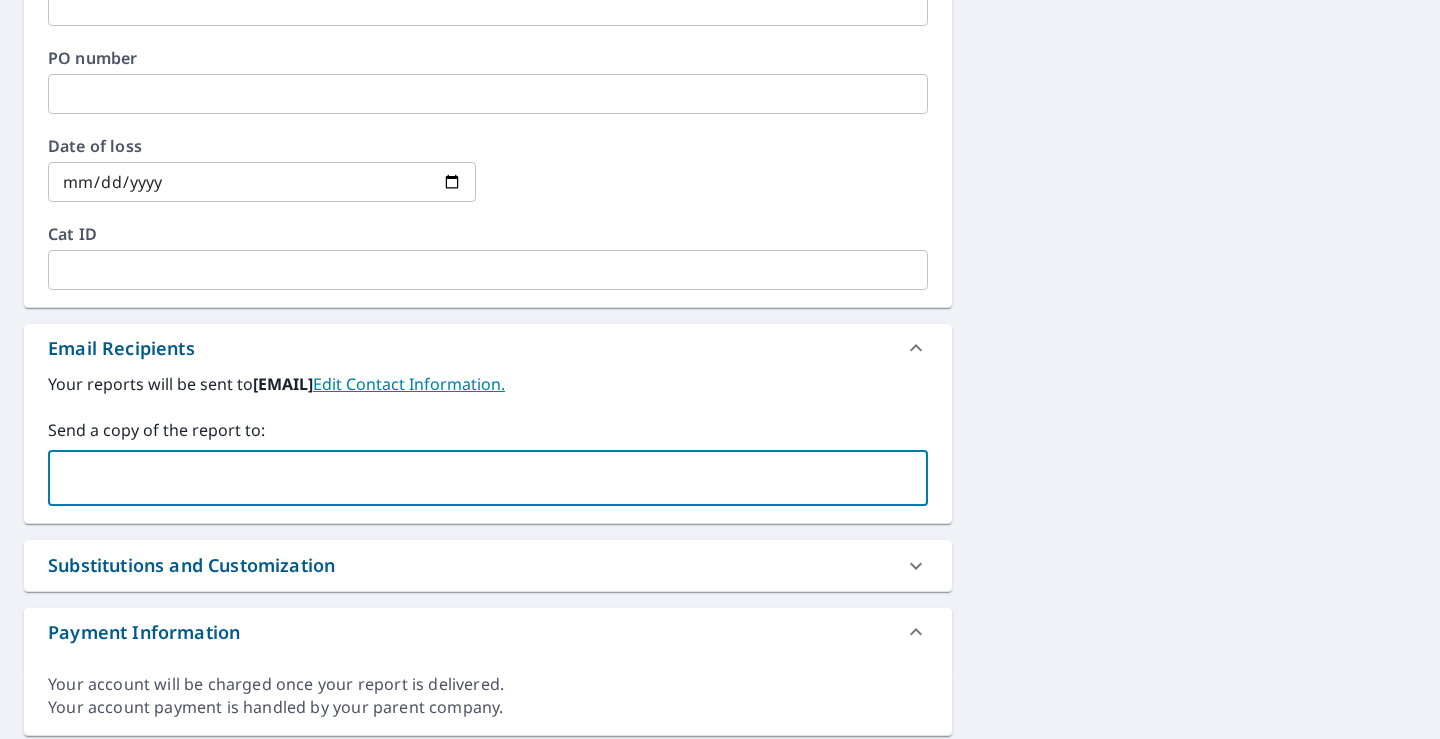 click at bounding box center (473, 478) 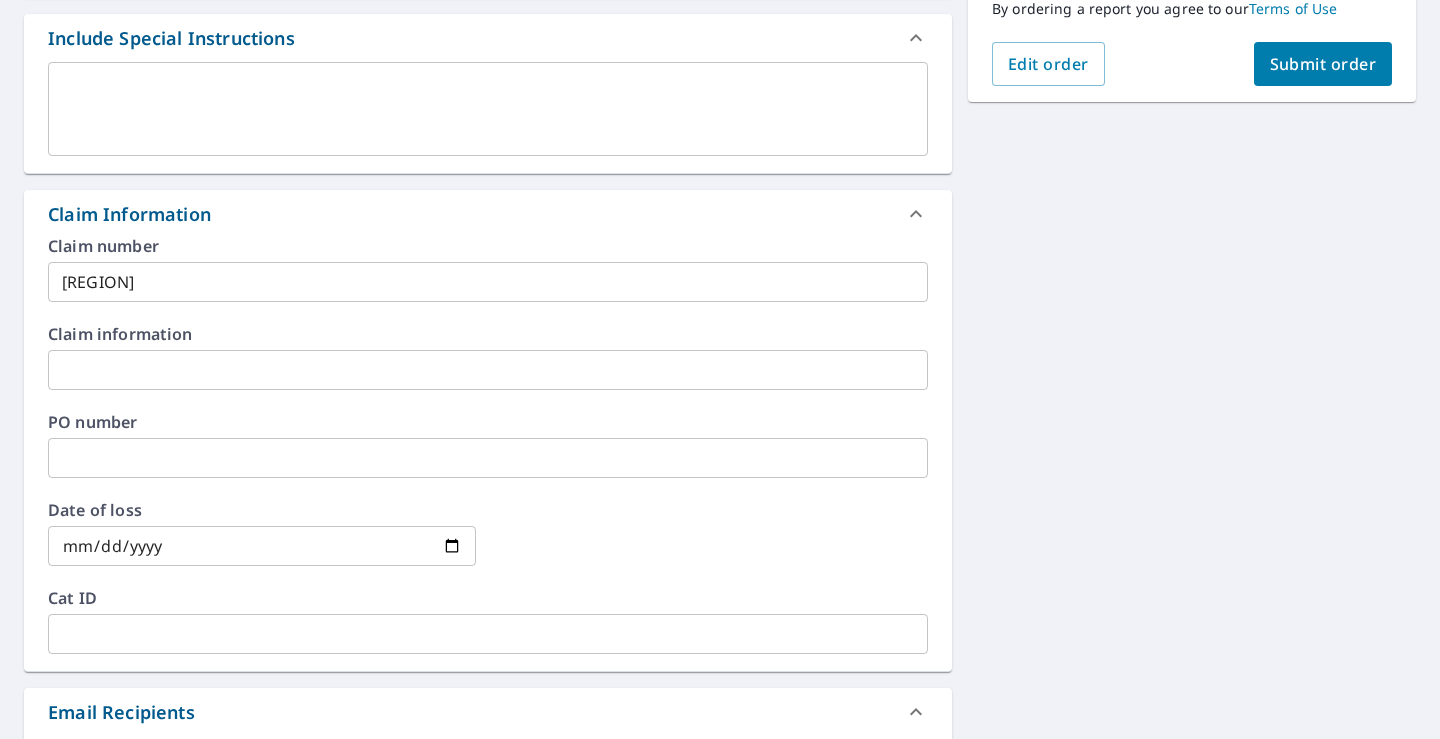 scroll, scrollTop: 500, scrollLeft: 0, axis: vertical 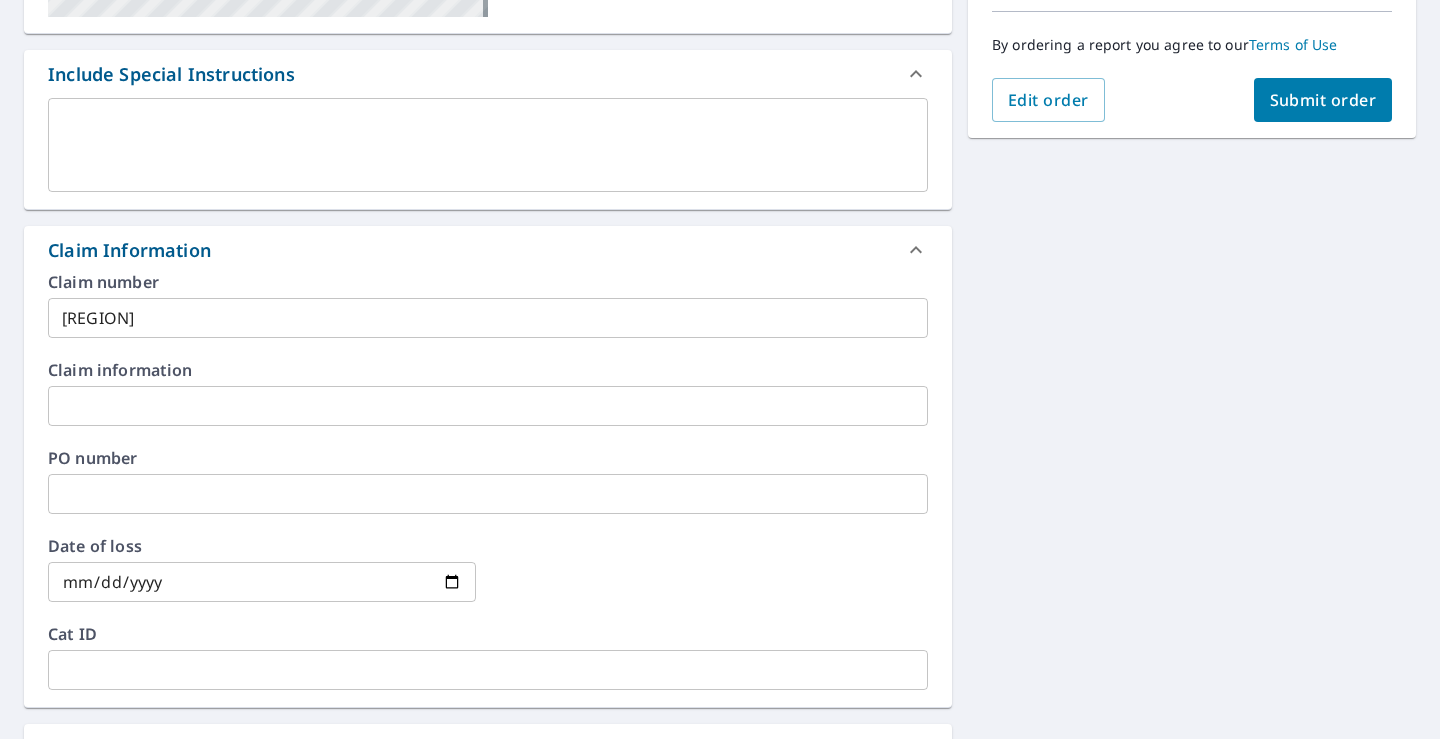 type 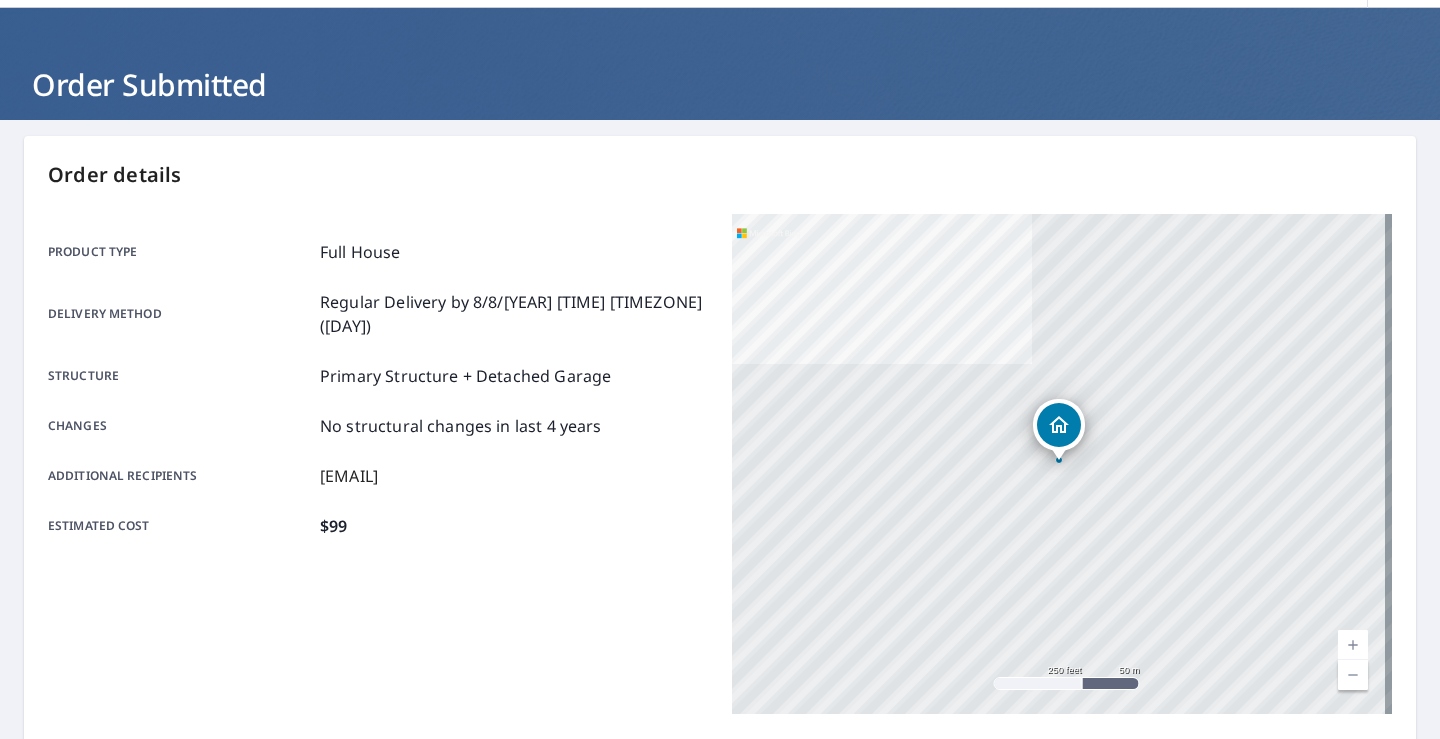 scroll, scrollTop: 38, scrollLeft: 0, axis: vertical 